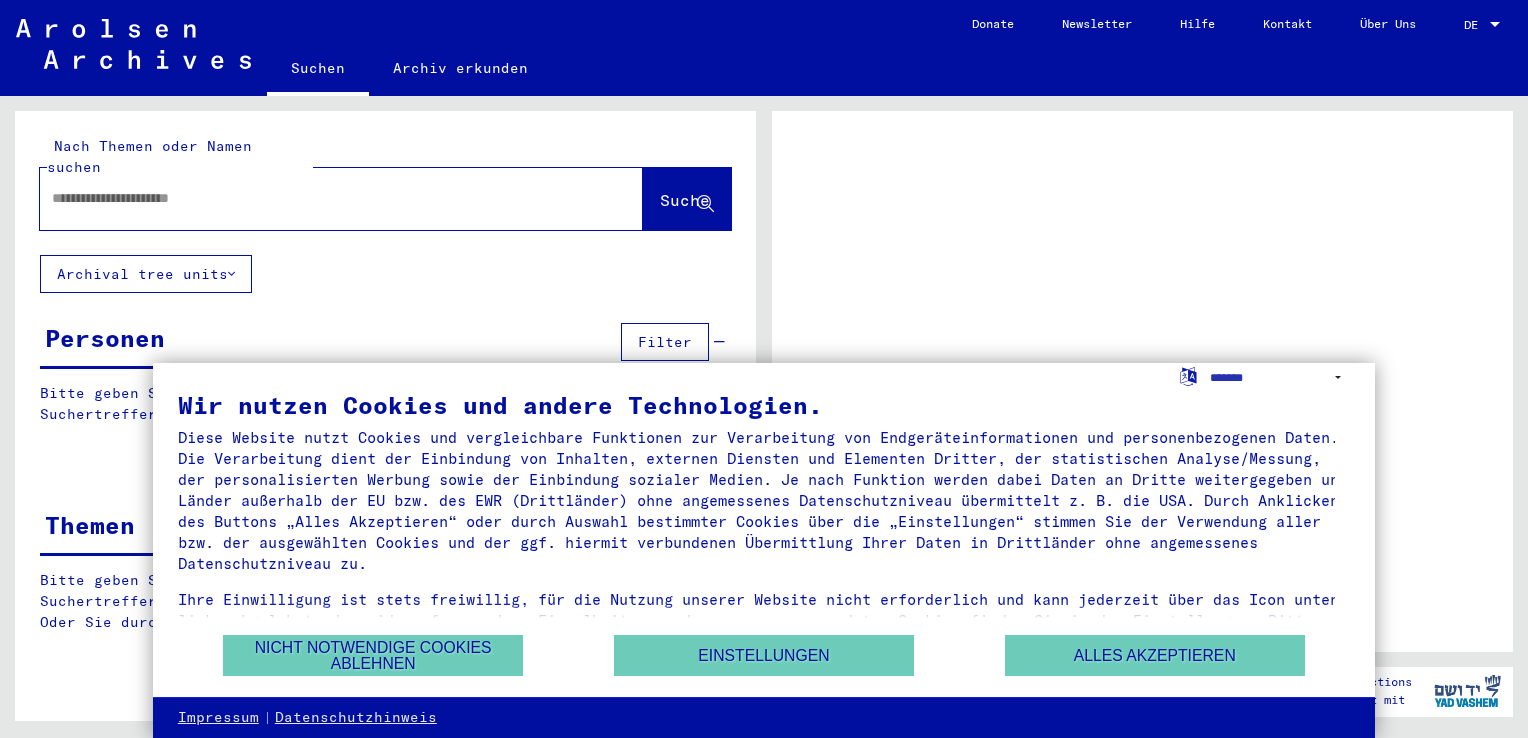 scroll, scrollTop: 0, scrollLeft: 0, axis: both 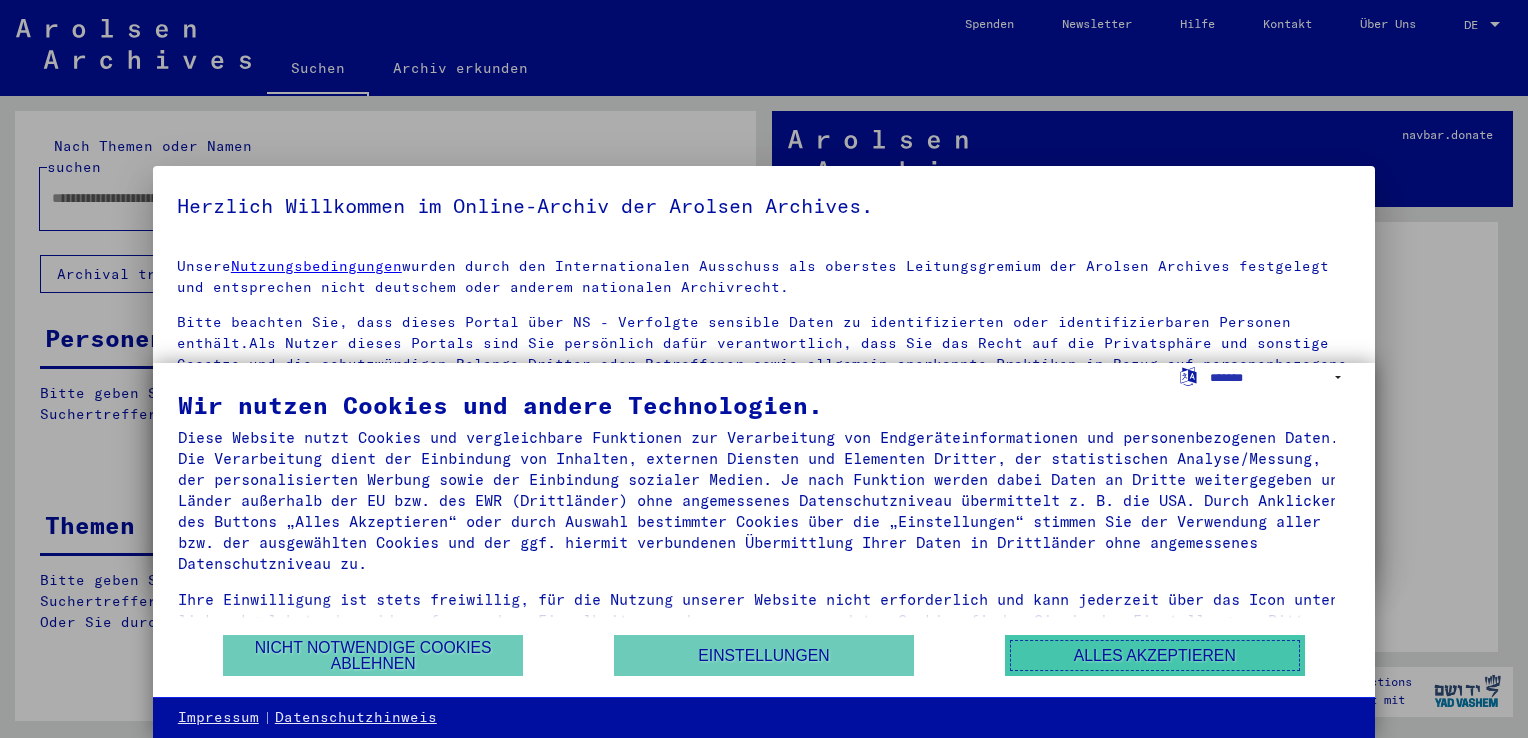 click on "Alles akzeptieren" at bounding box center (1155, 655) 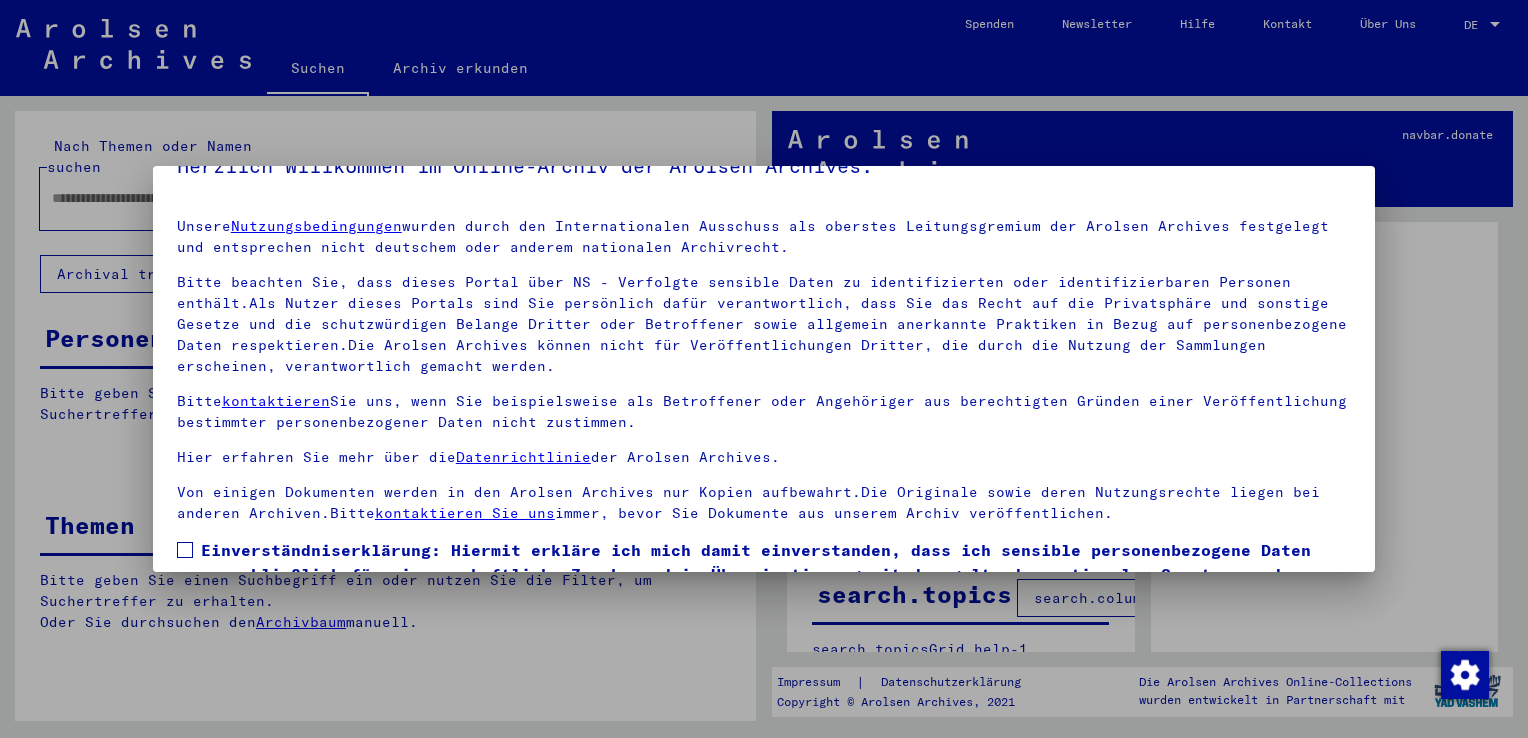 scroll, scrollTop: 173, scrollLeft: 0, axis: vertical 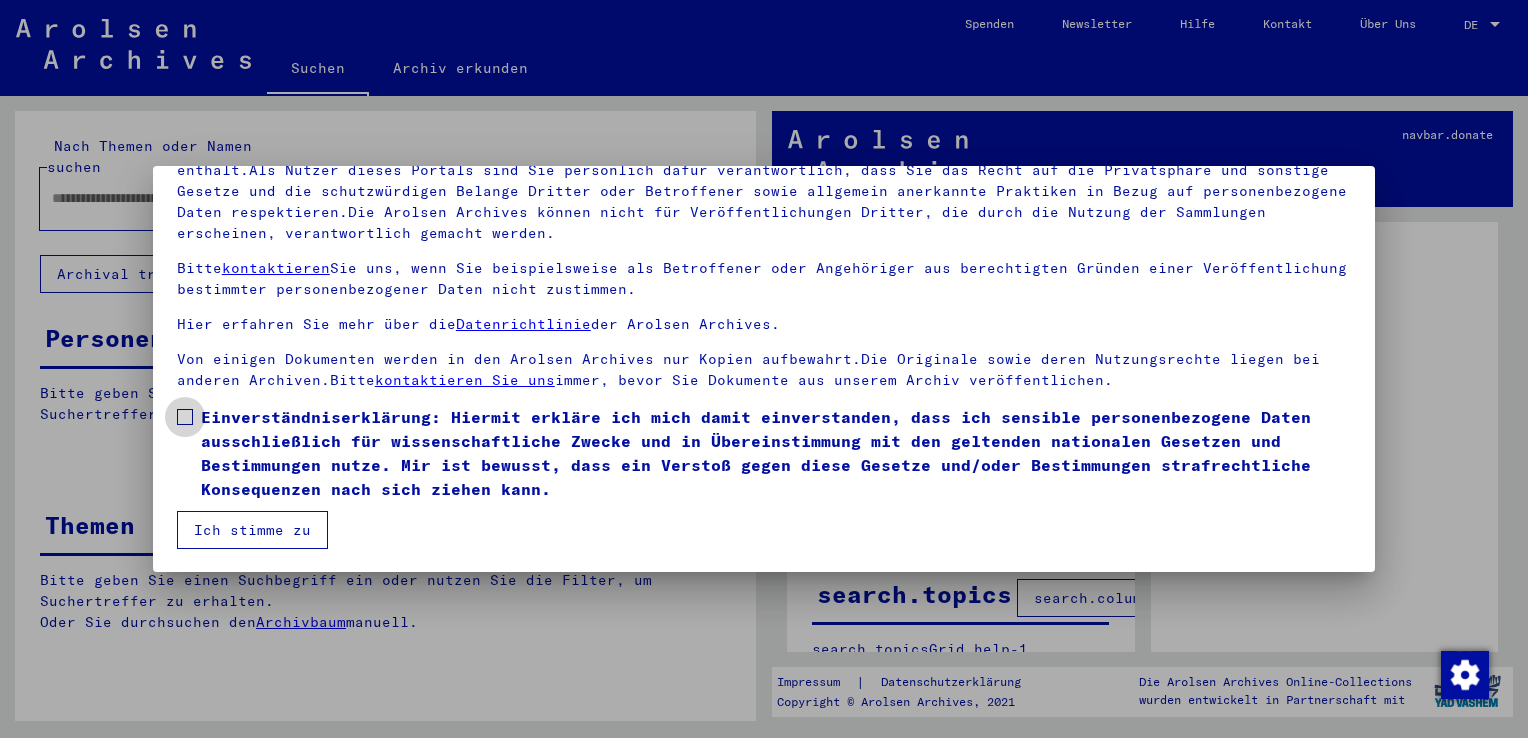 click at bounding box center (185, 417) 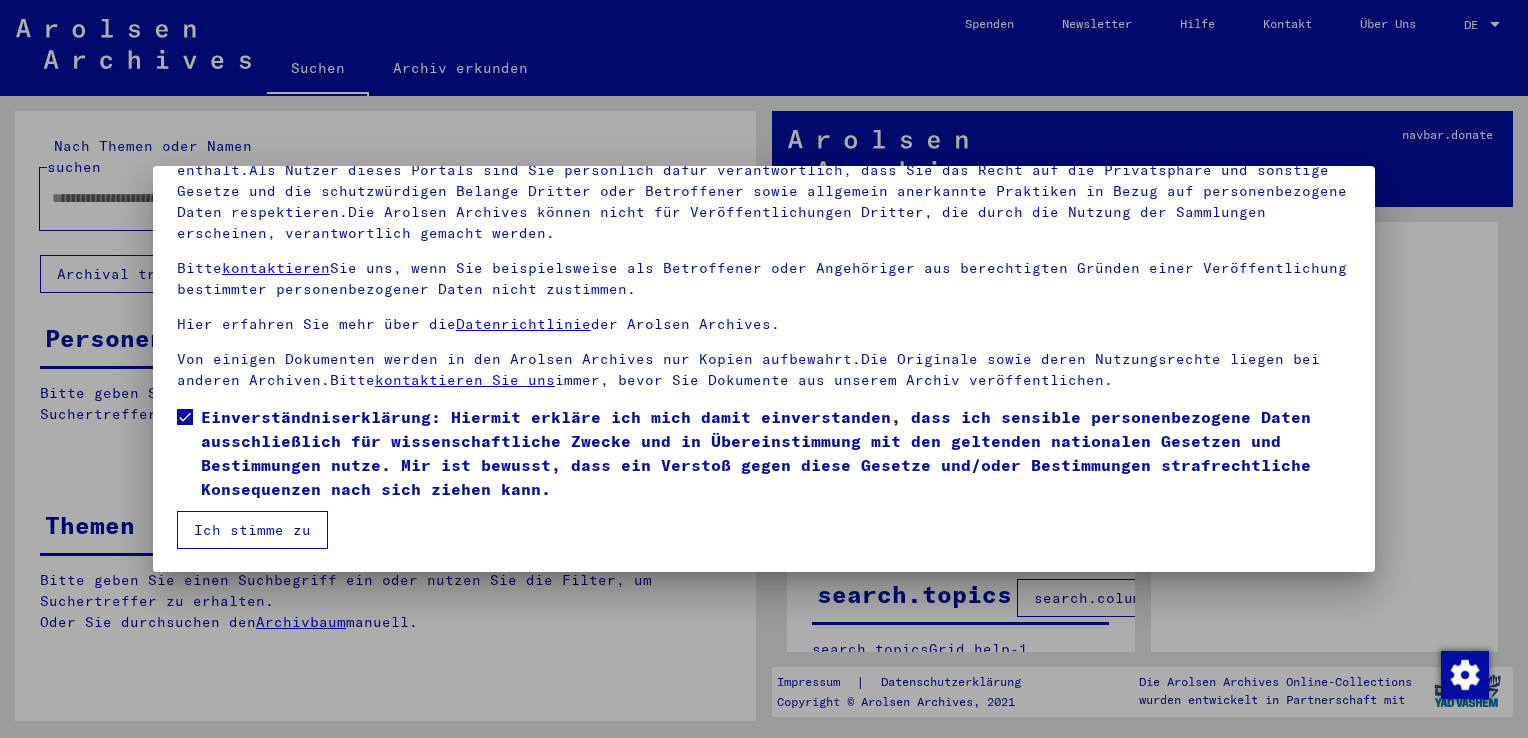 click on "Ich stimme zu" at bounding box center [252, 530] 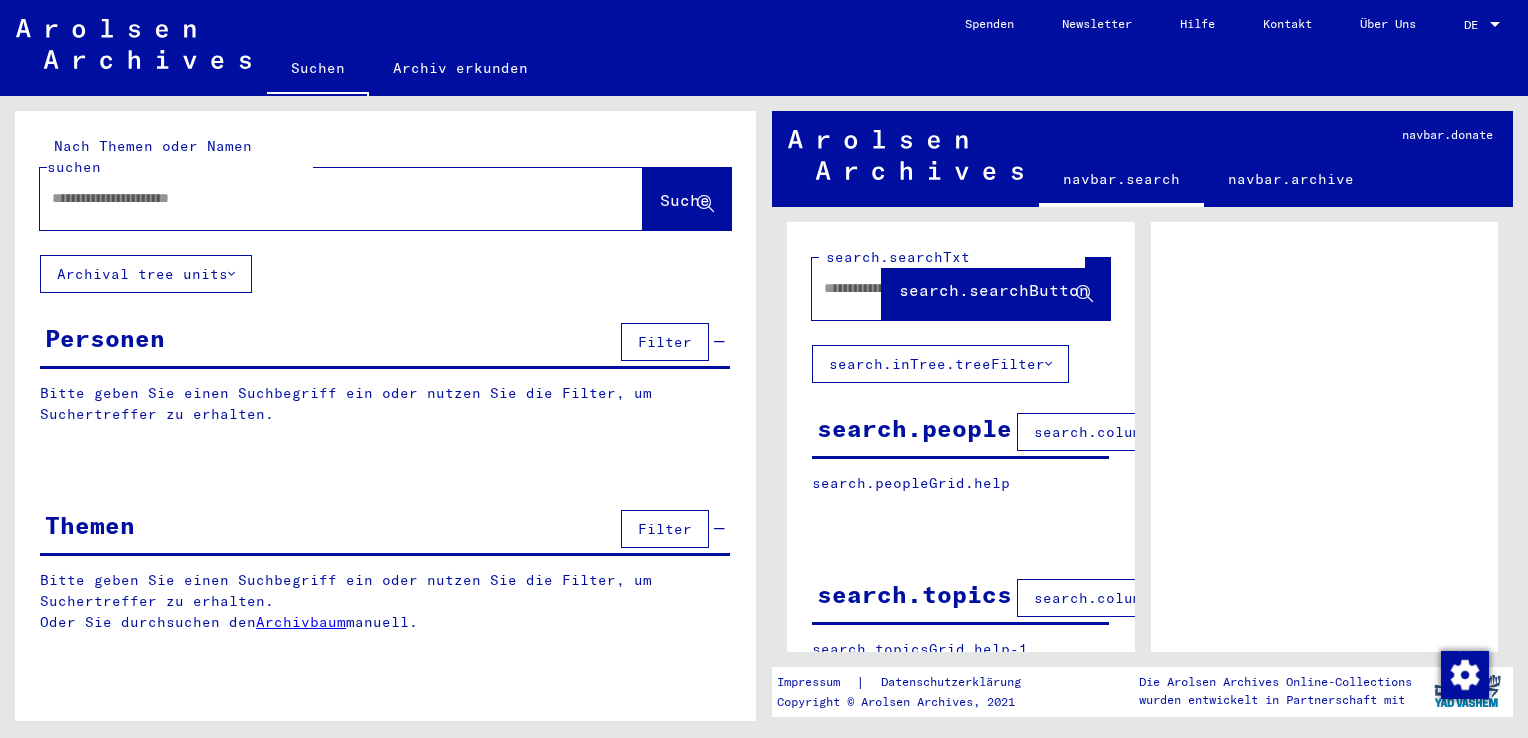 click on "Filter" at bounding box center (665, 342) 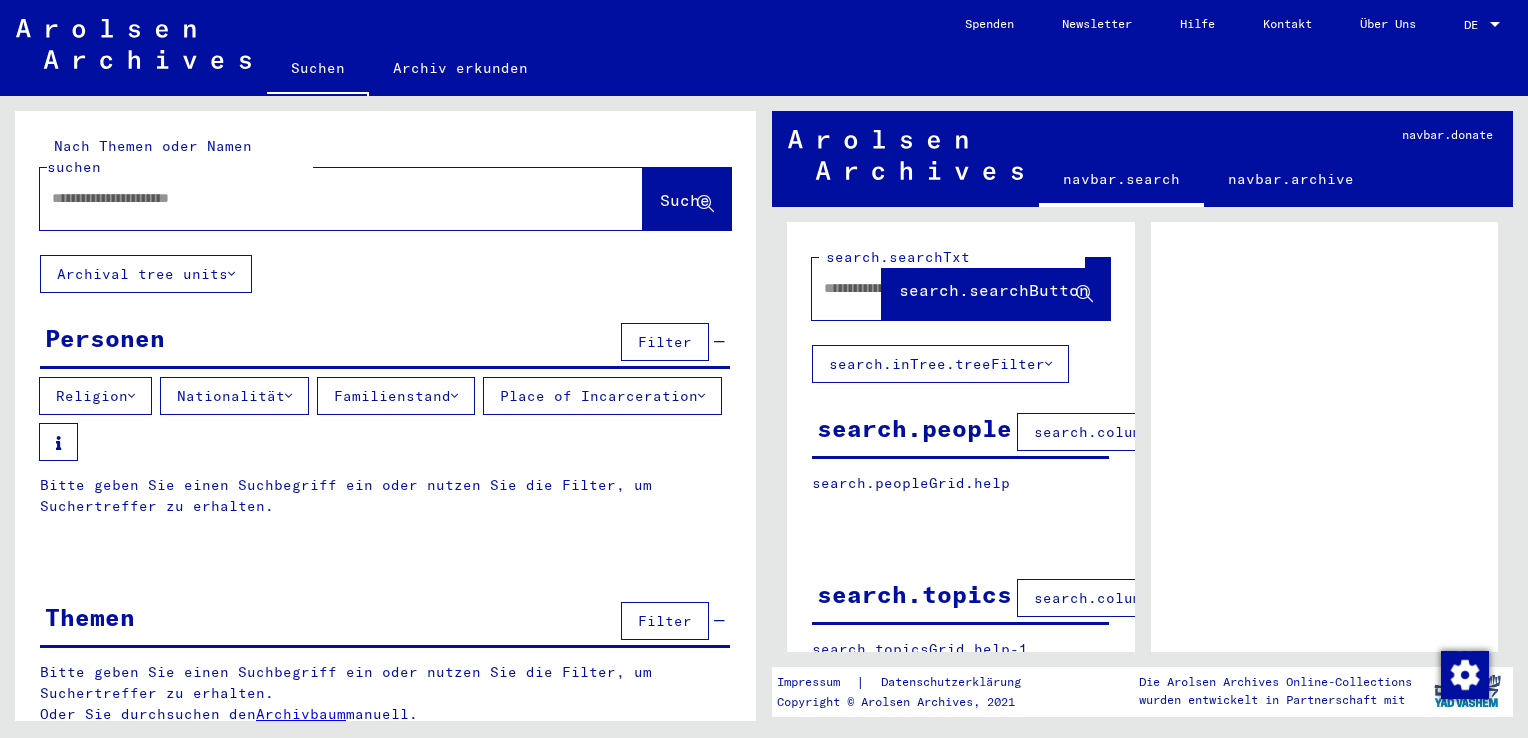 click on "Filter" at bounding box center (665, 342) 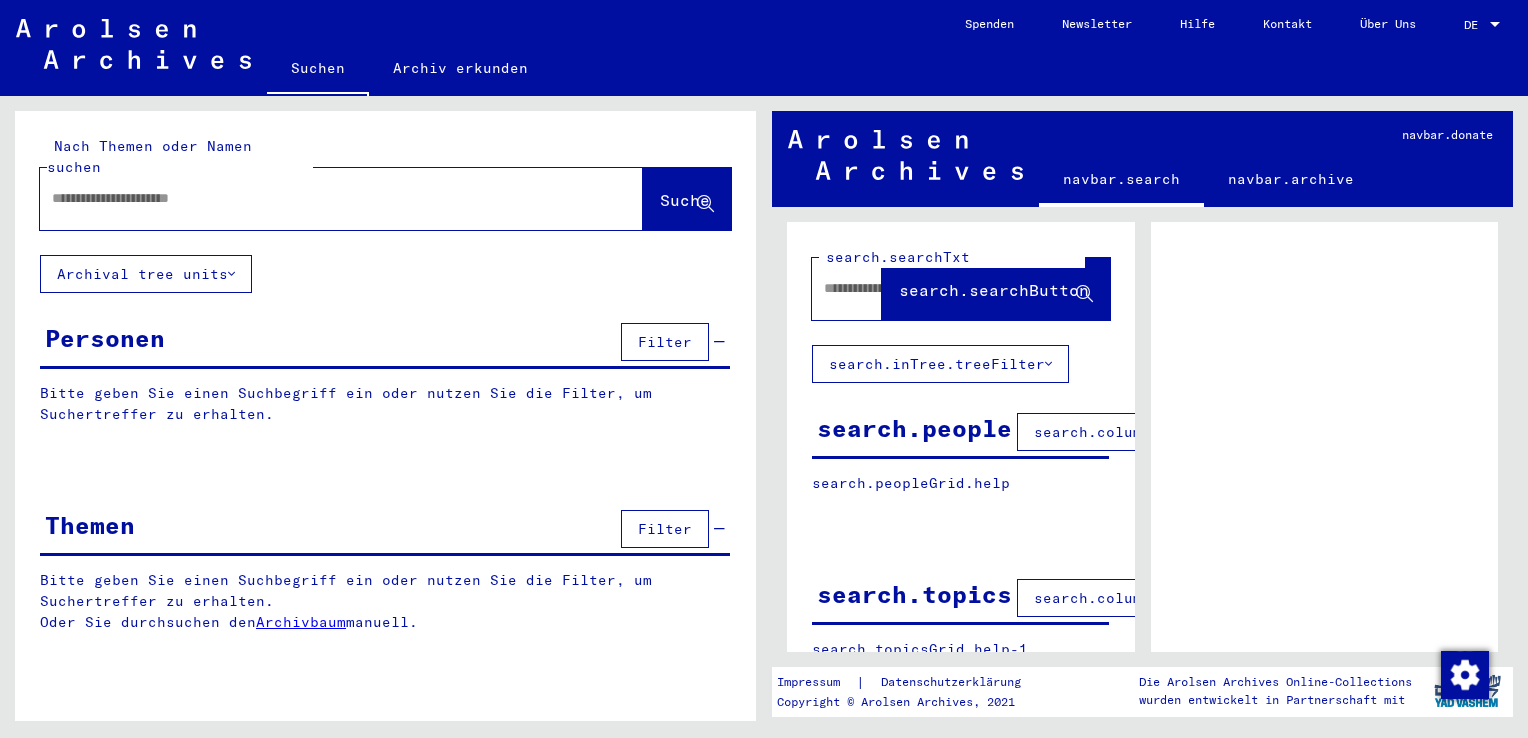 click at bounding box center (323, 198) 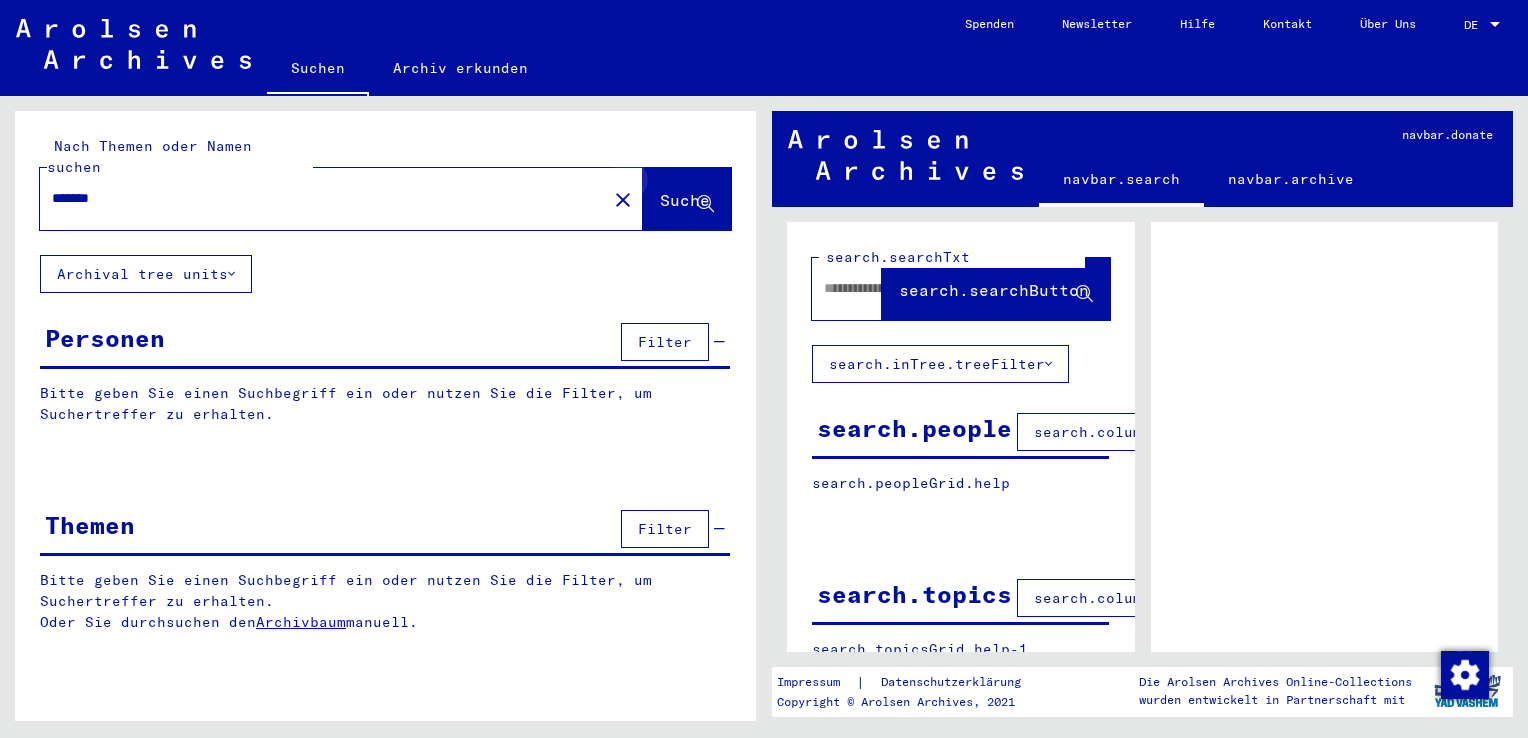 click 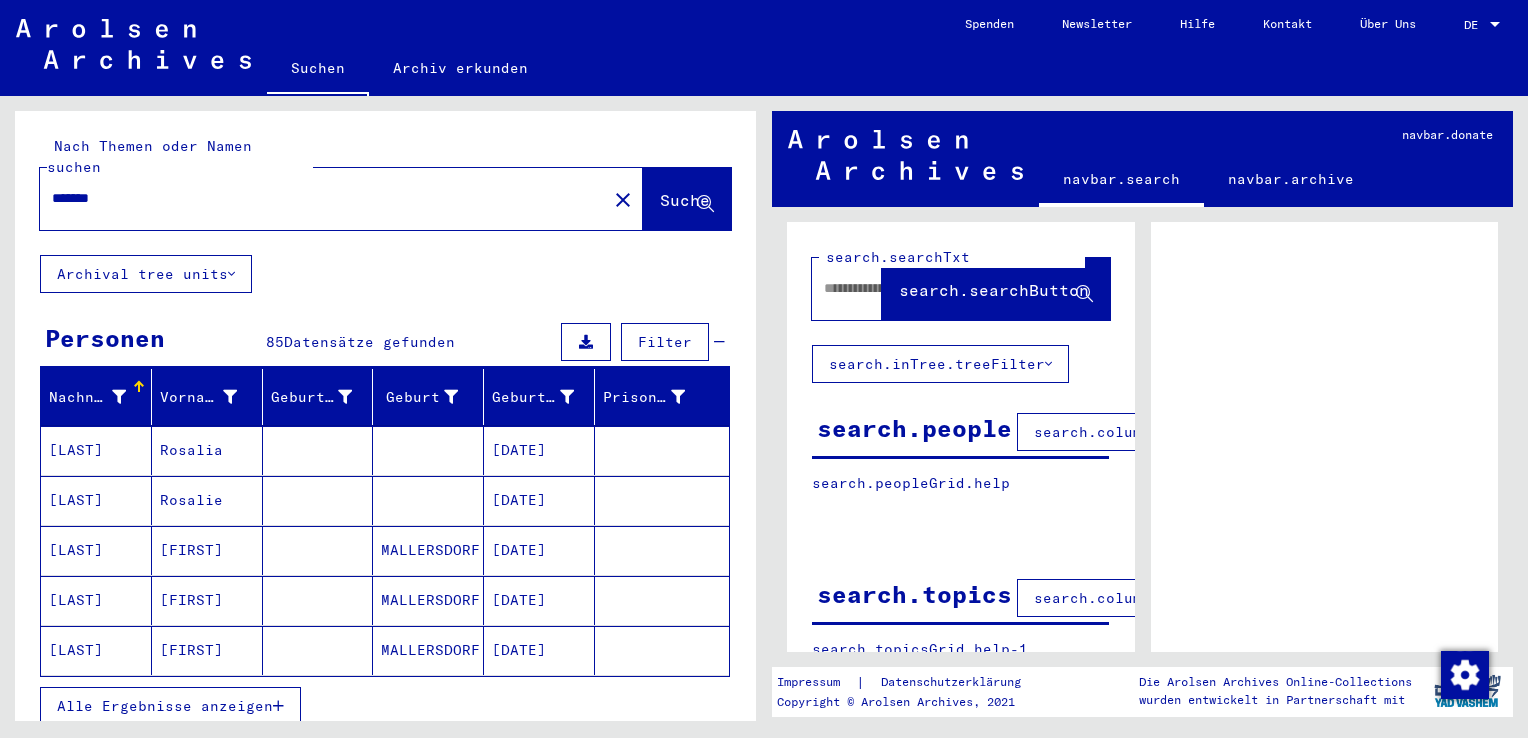 click on "[LAST]" at bounding box center [96, 500] 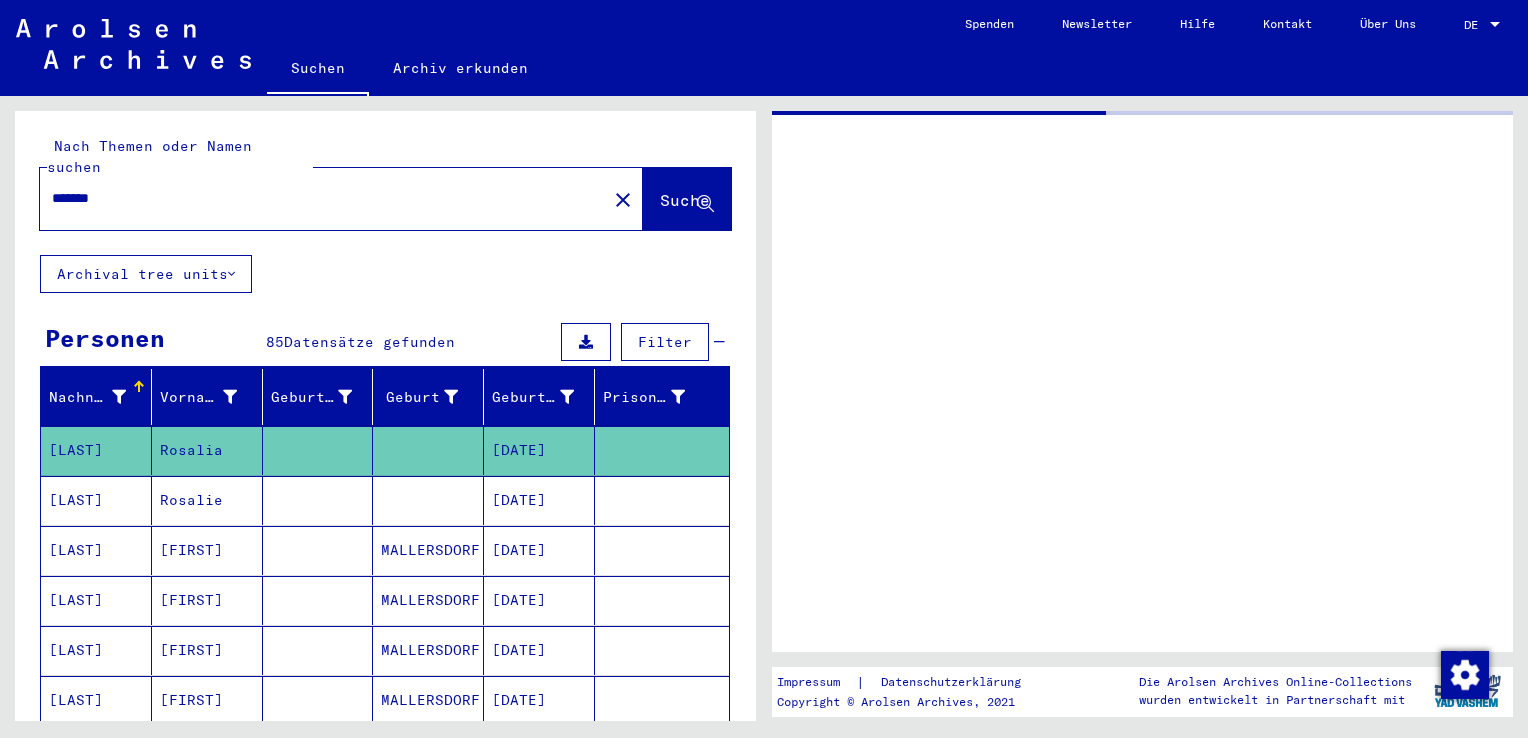 click on "[LAST]" 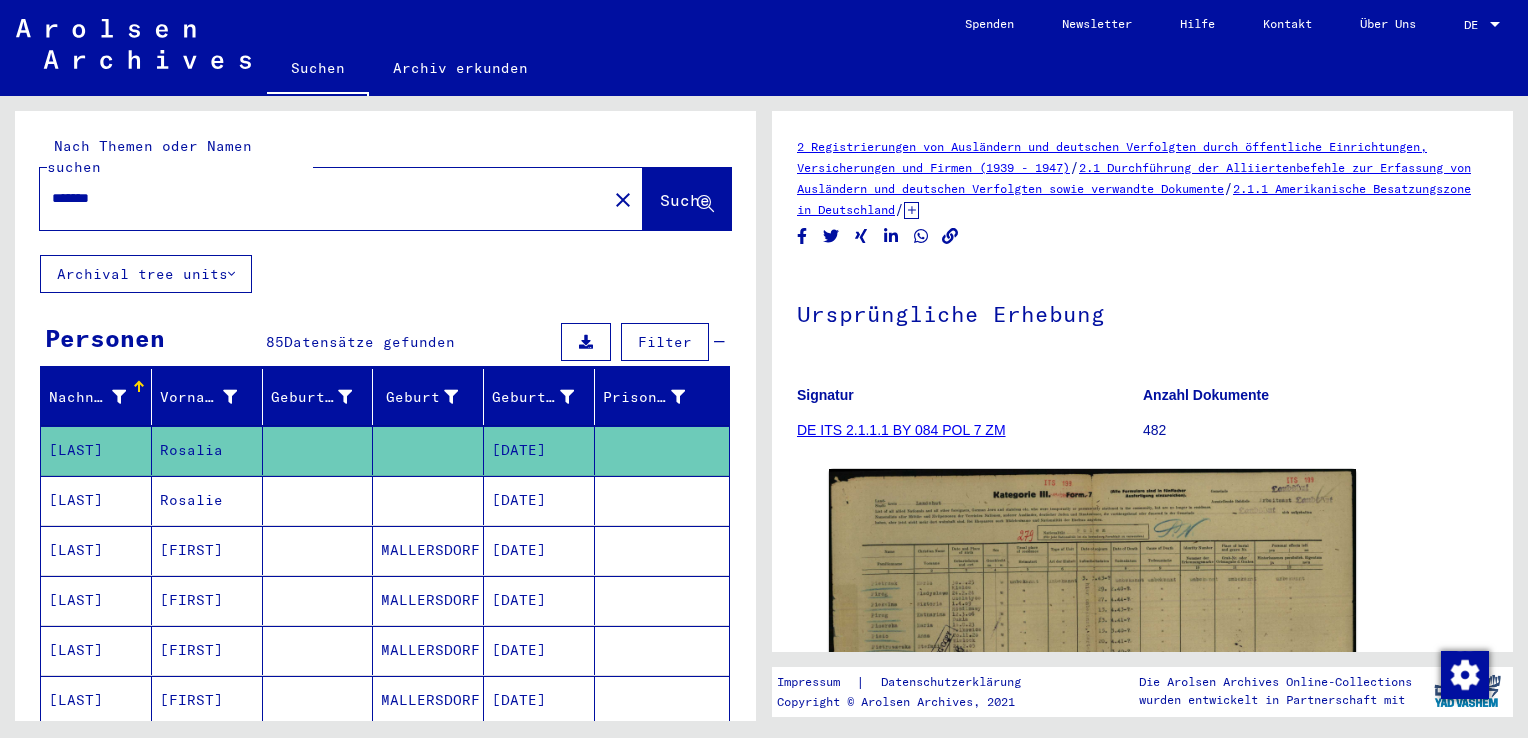scroll, scrollTop: 0, scrollLeft: 0, axis: both 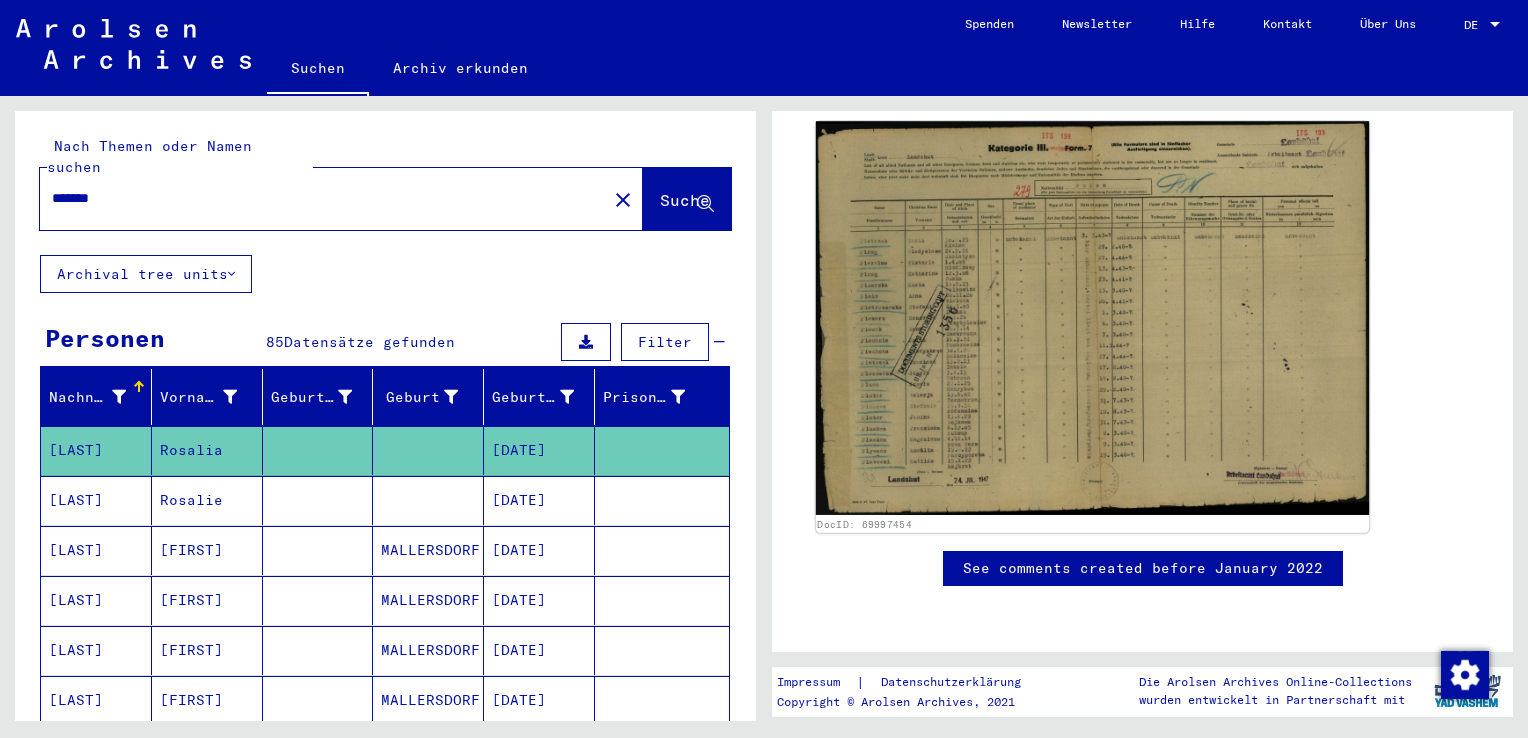 click 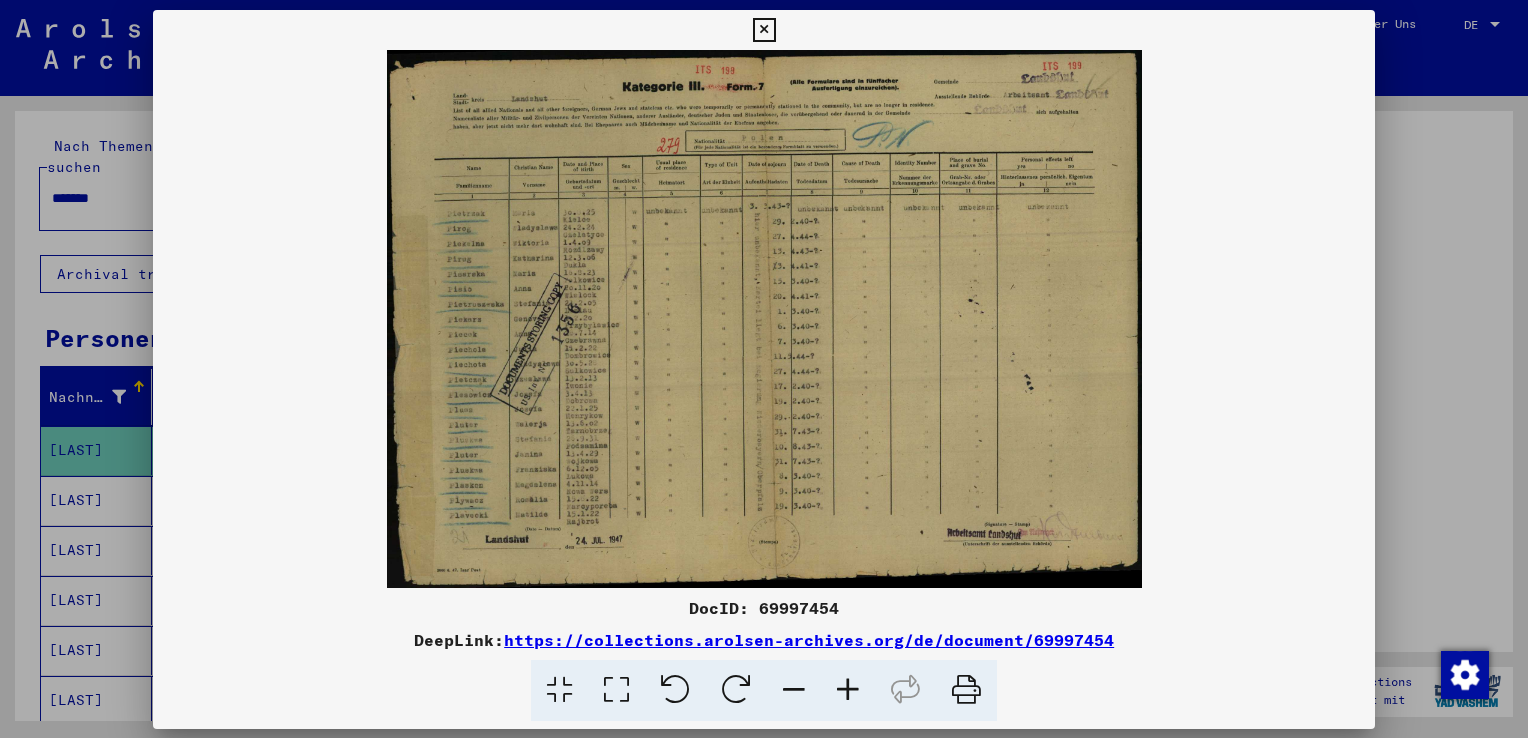 click at bounding box center [764, 319] 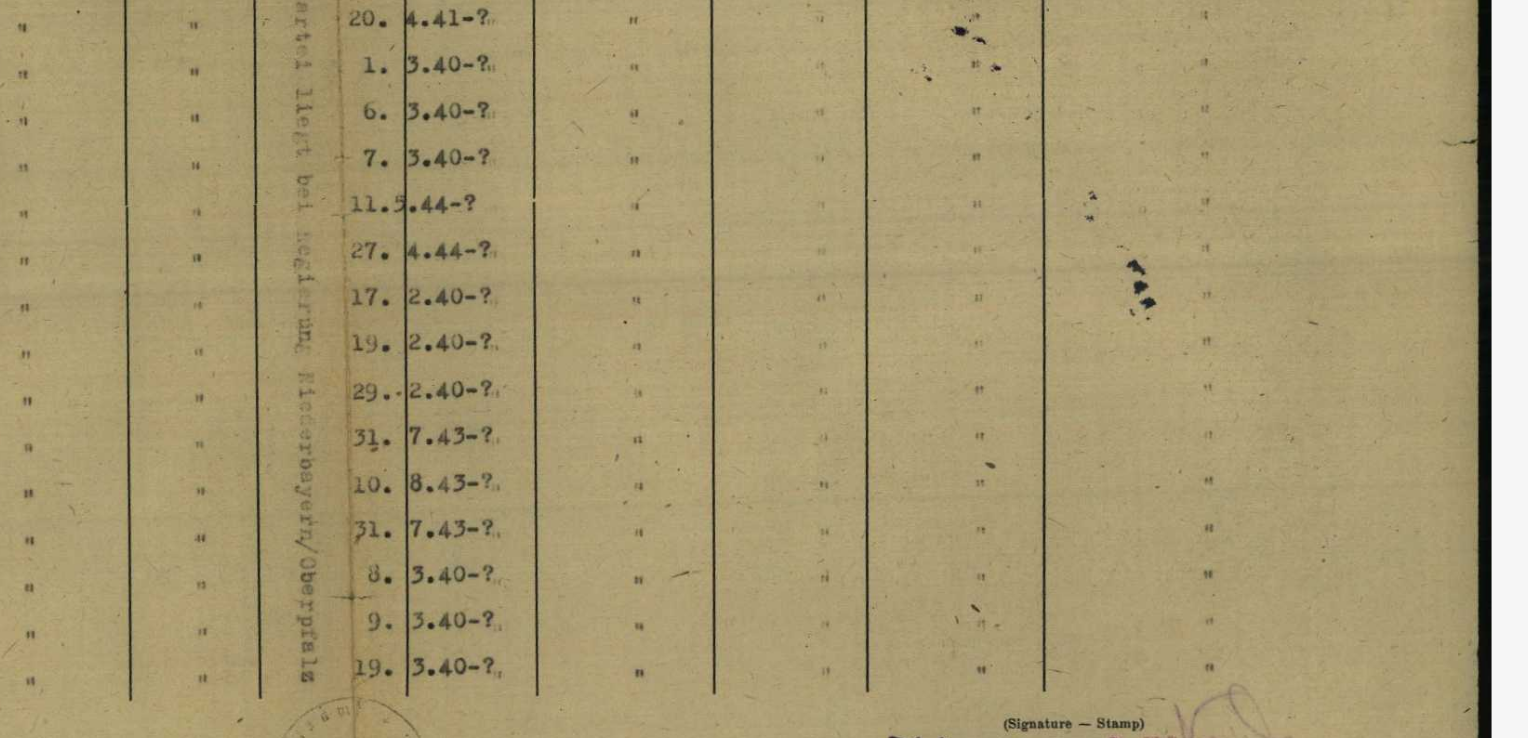 click at bounding box center [764, 319] 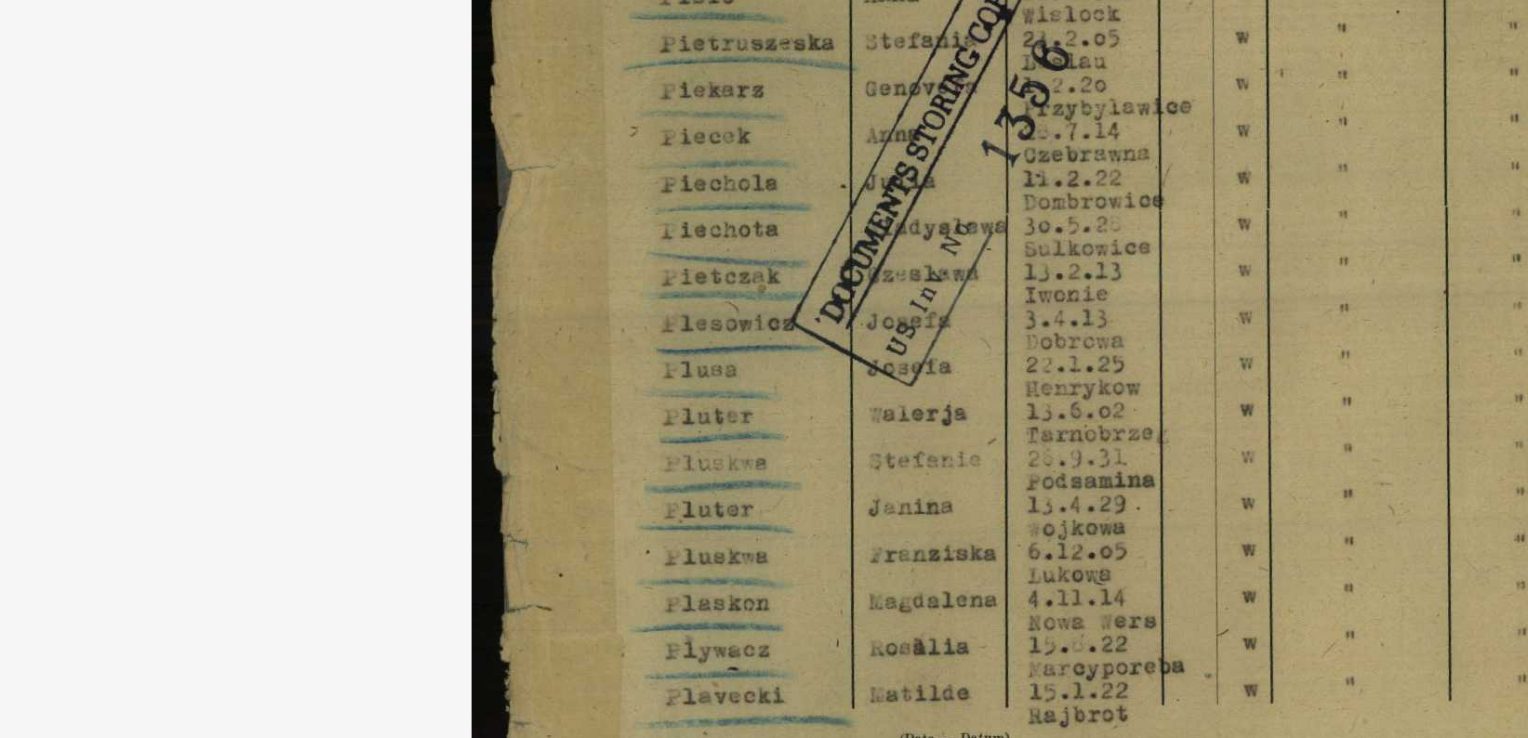 scroll, scrollTop: 0, scrollLeft: 0, axis: both 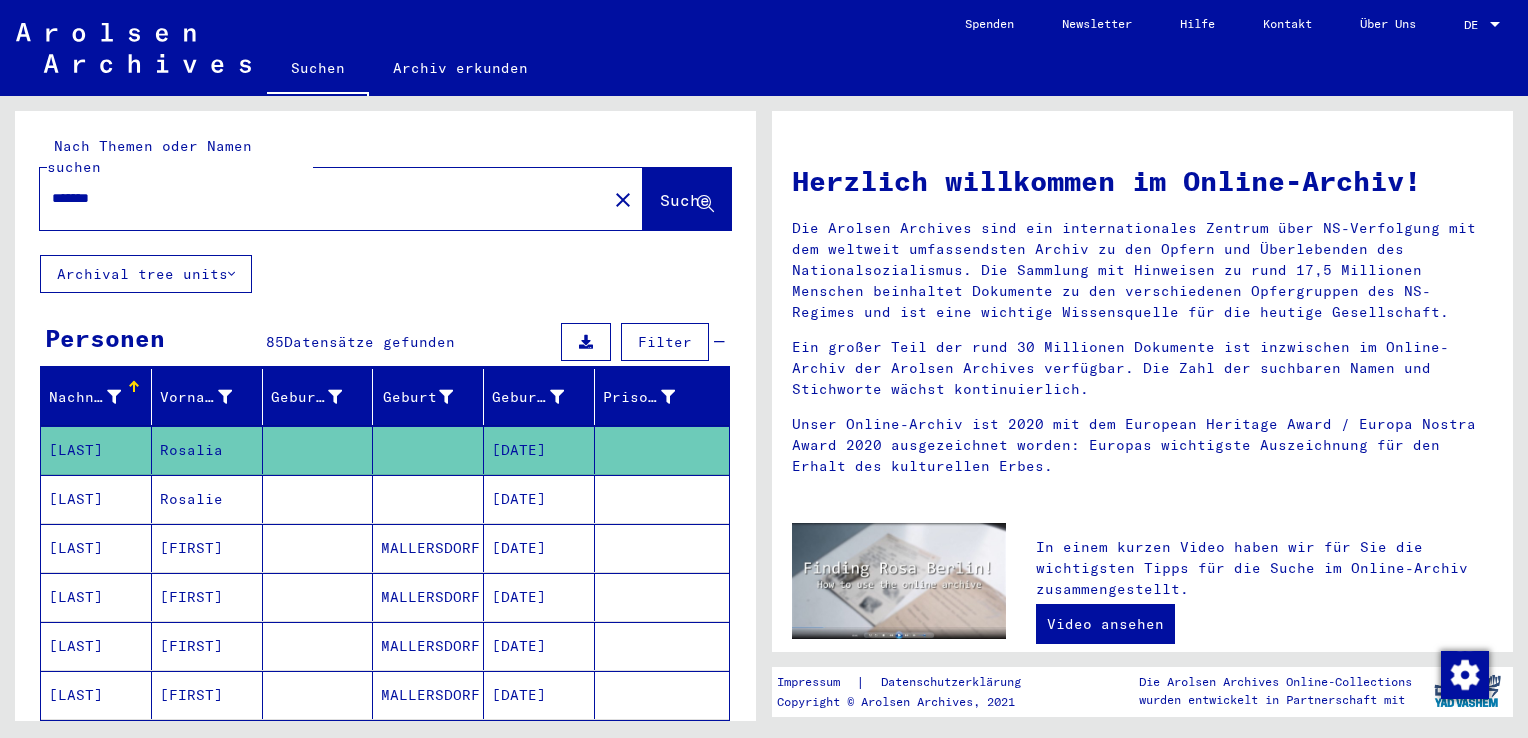 click on "[FIRST]" at bounding box center (207, 597) 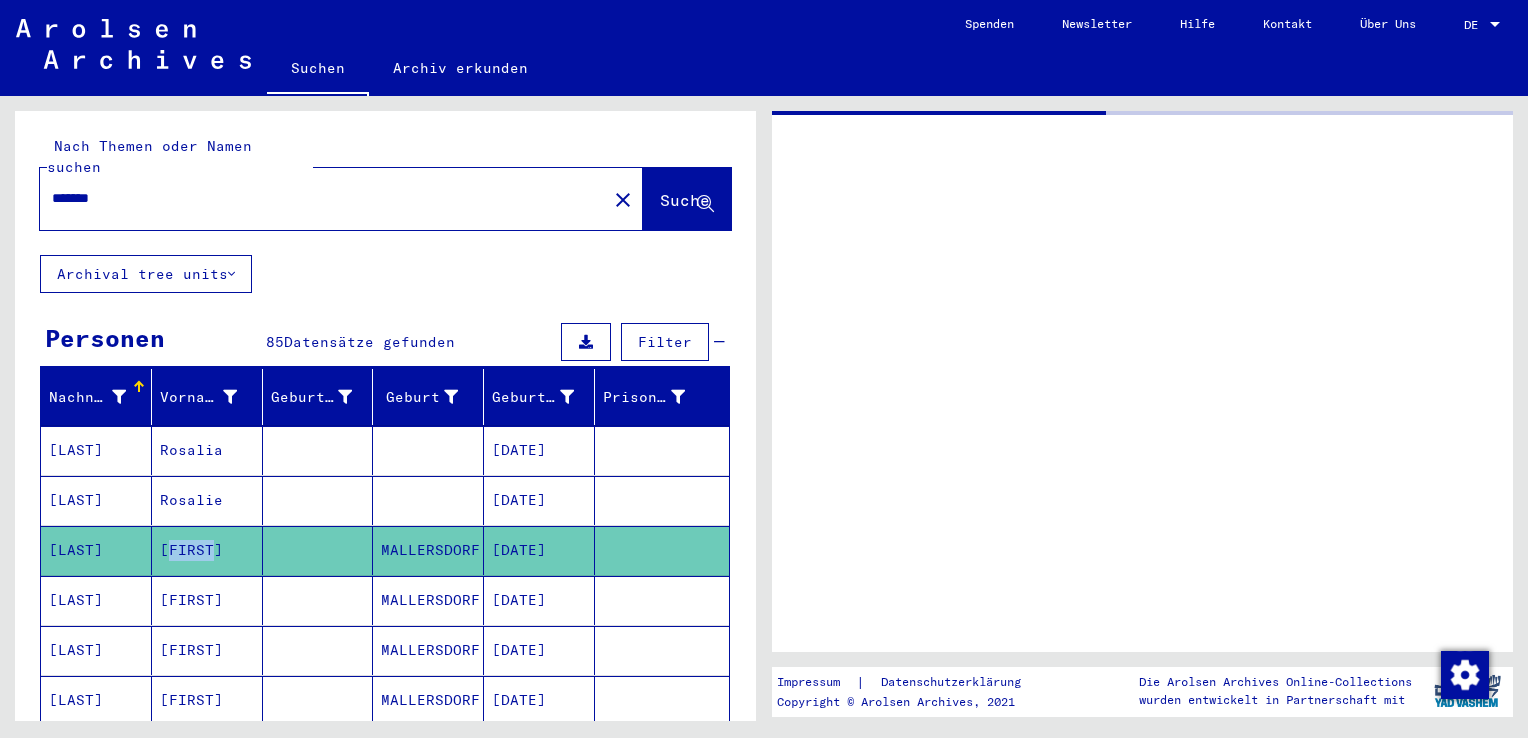 click on "[FIRST]" 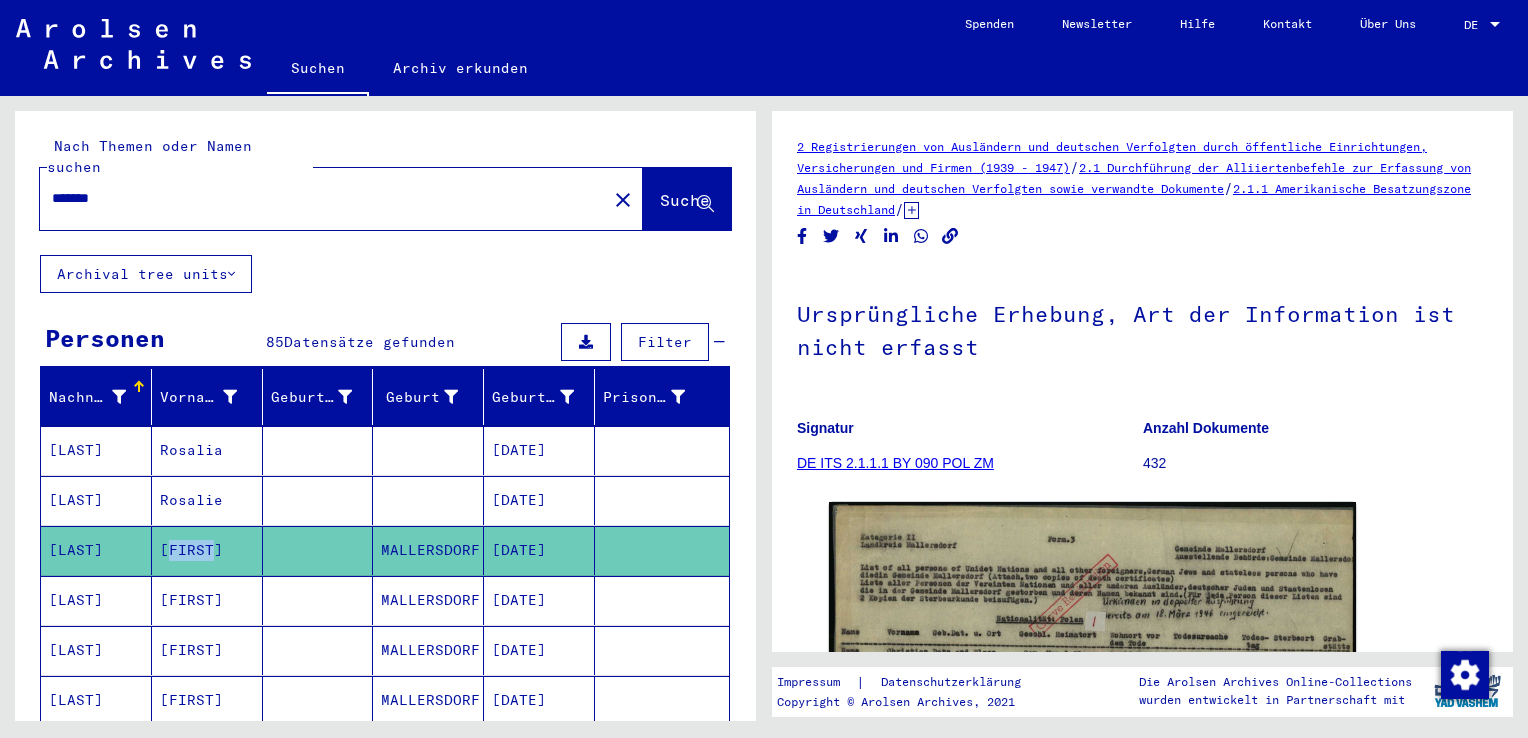 scroll, scrollTop: 0, scrollLeft: 0, axis: both 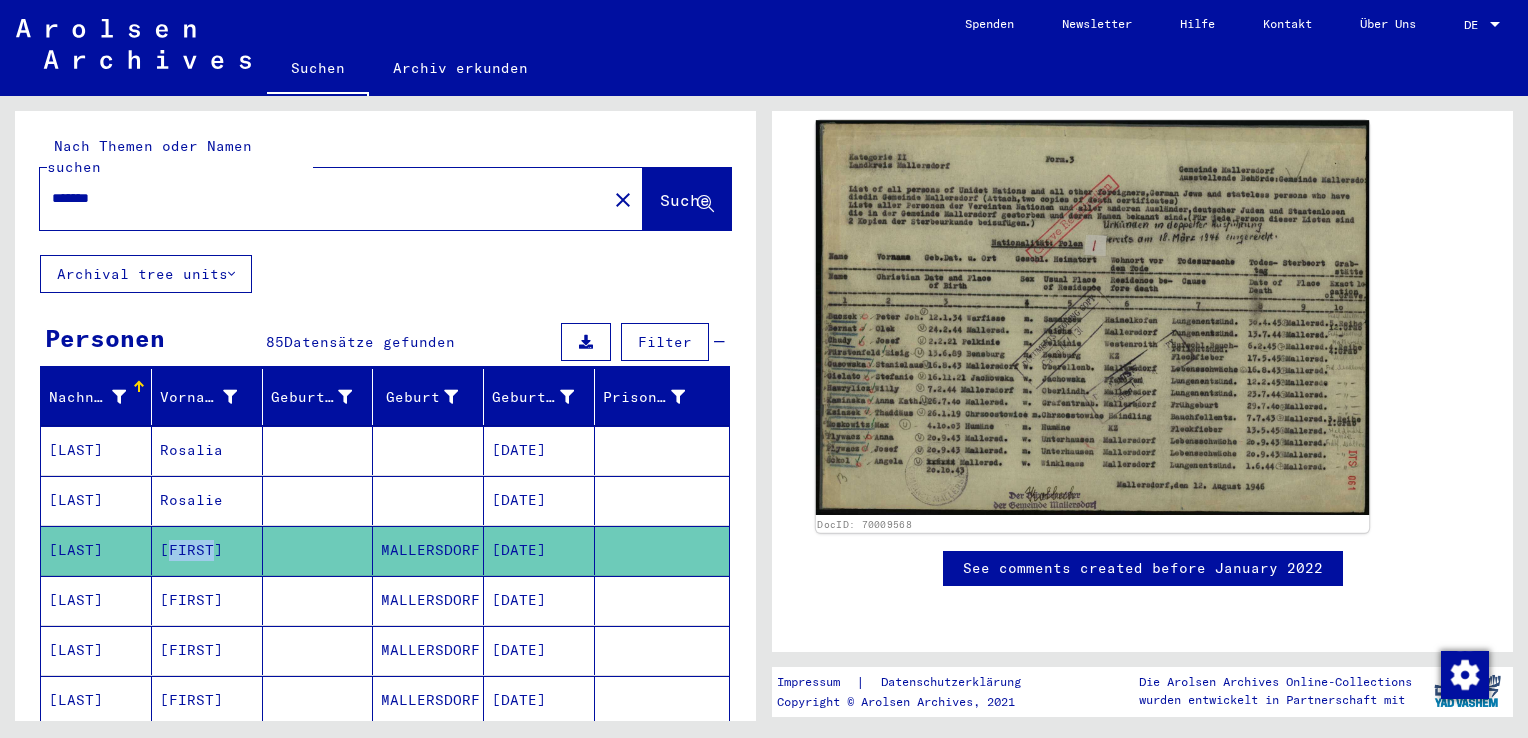 click 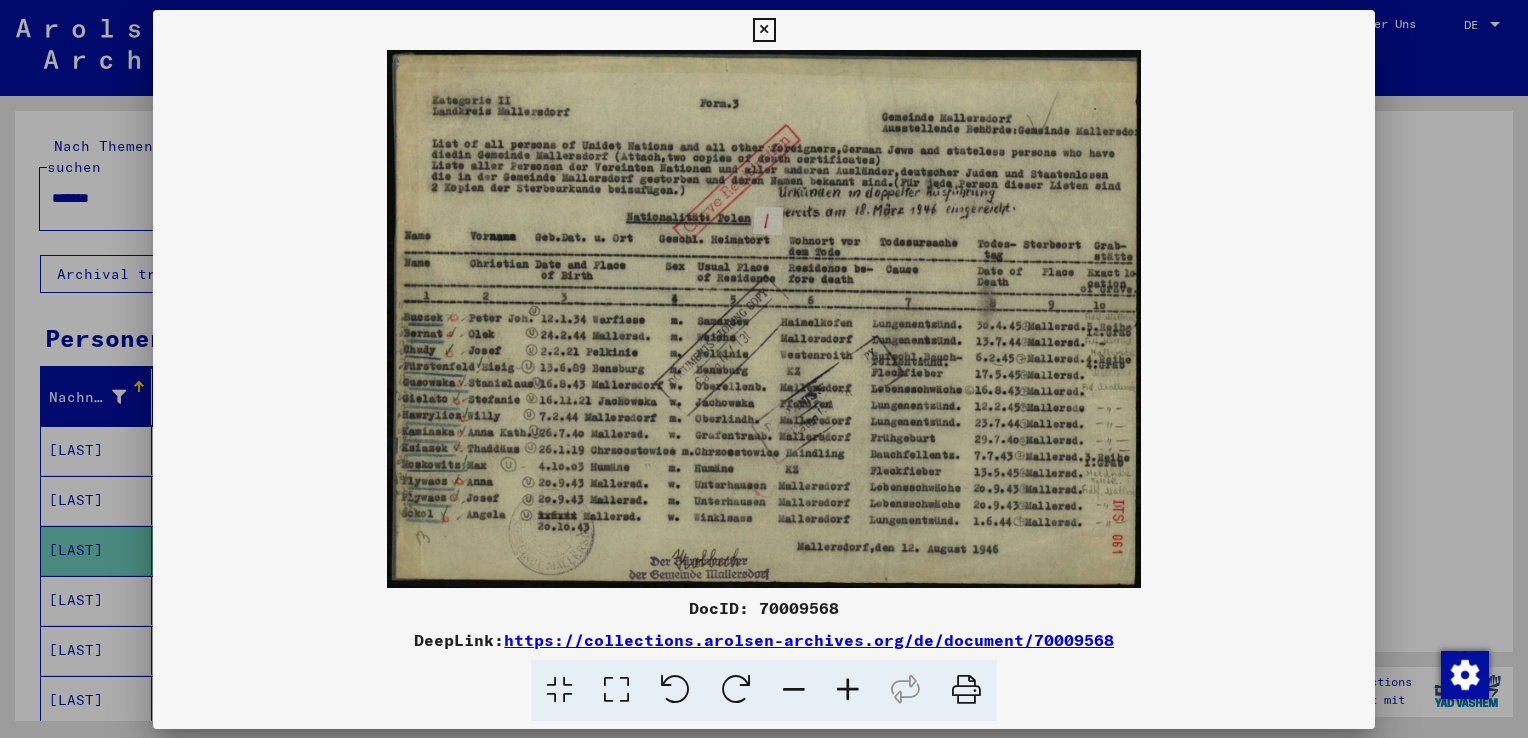 click at bounding box center (764, 319) 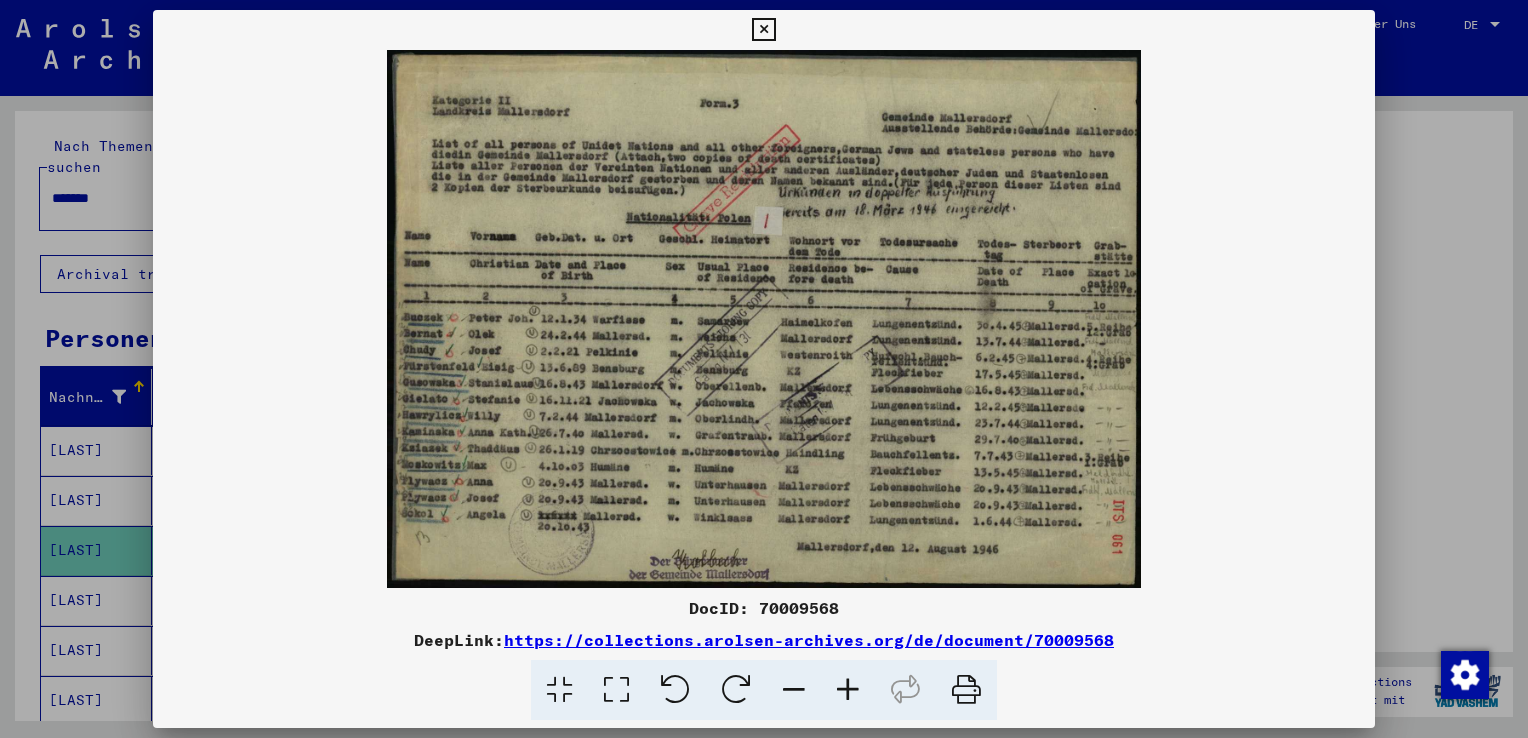 click at bounding box center (764, 319) 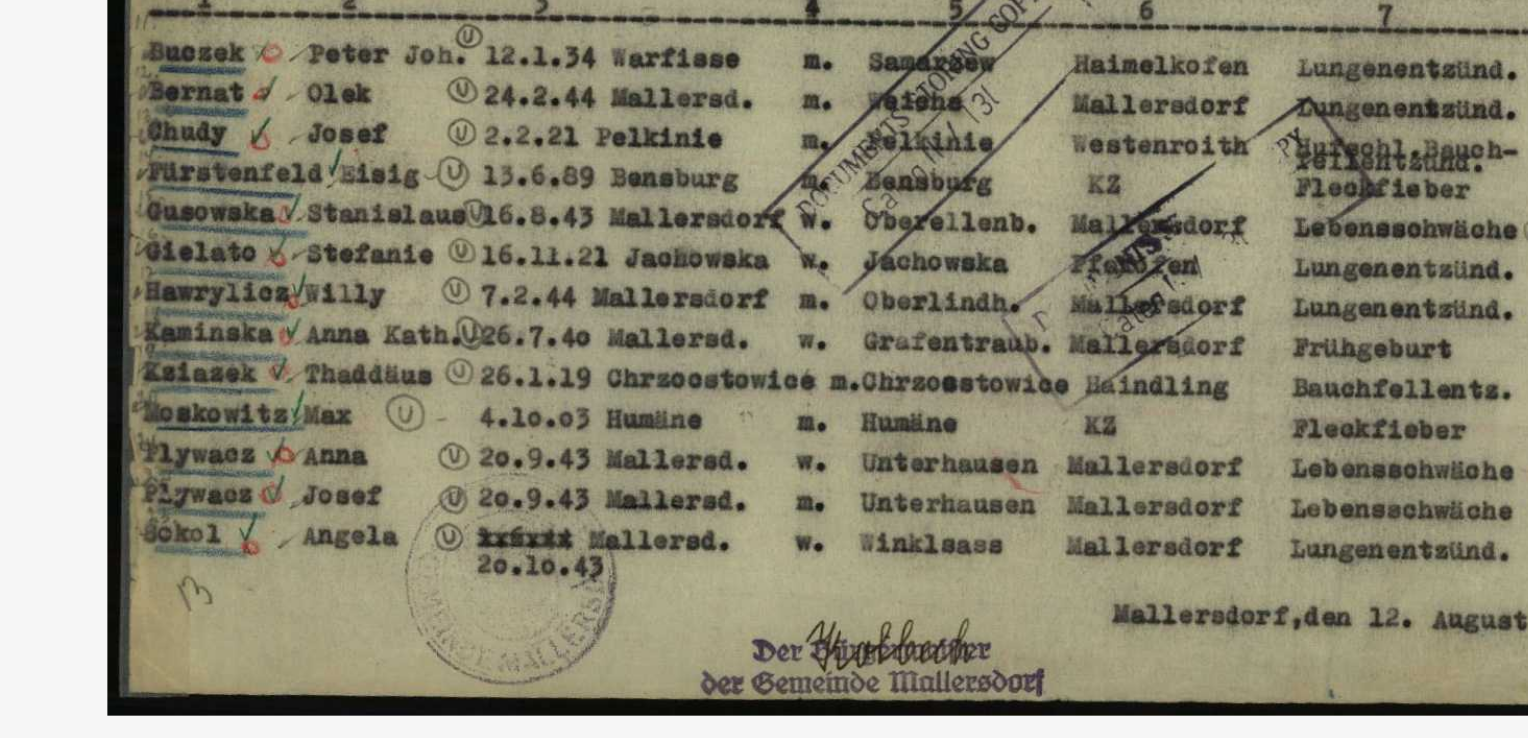 scroll, scrollTop: 0, scrollLeft: 0, axis: both 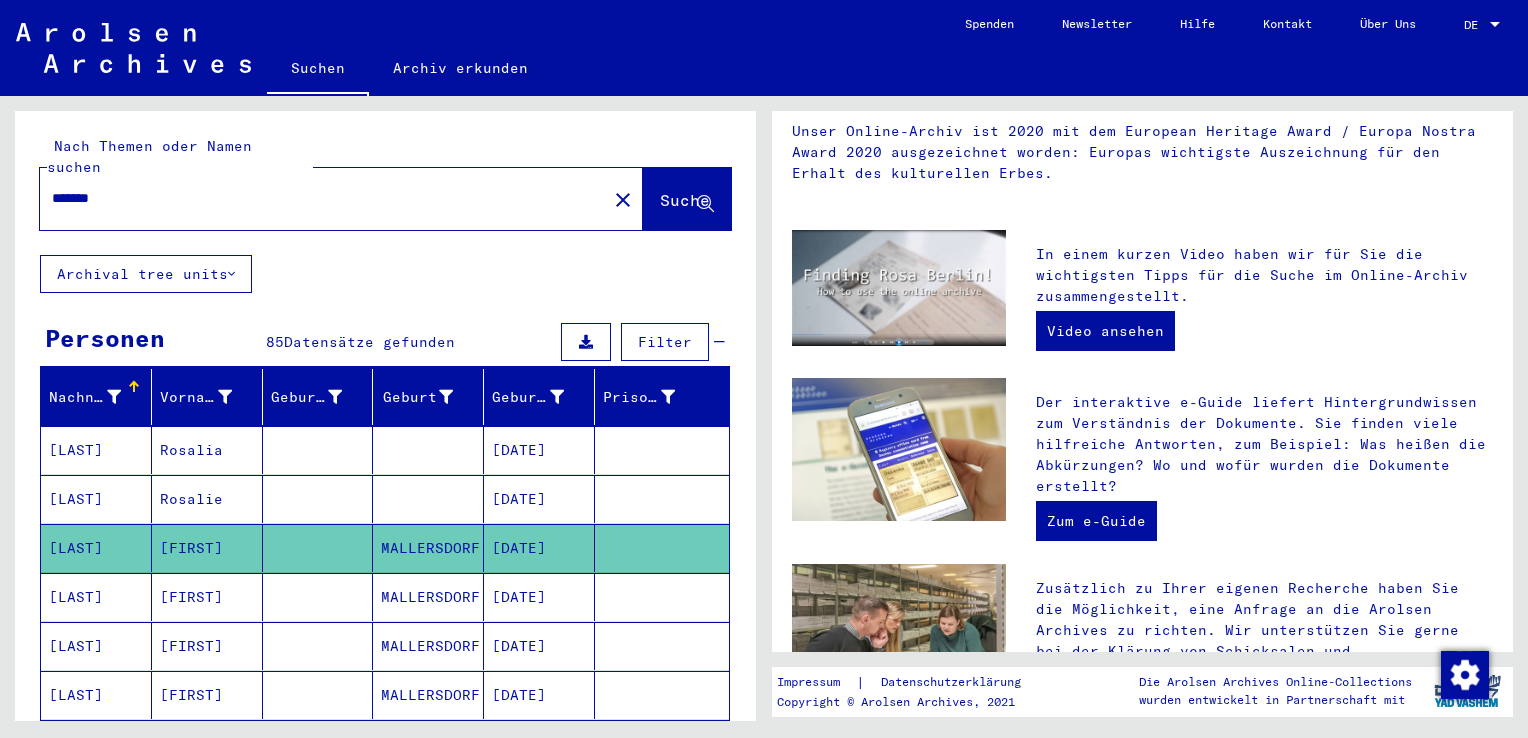 click on "*******" at bounding box center (317, 198) 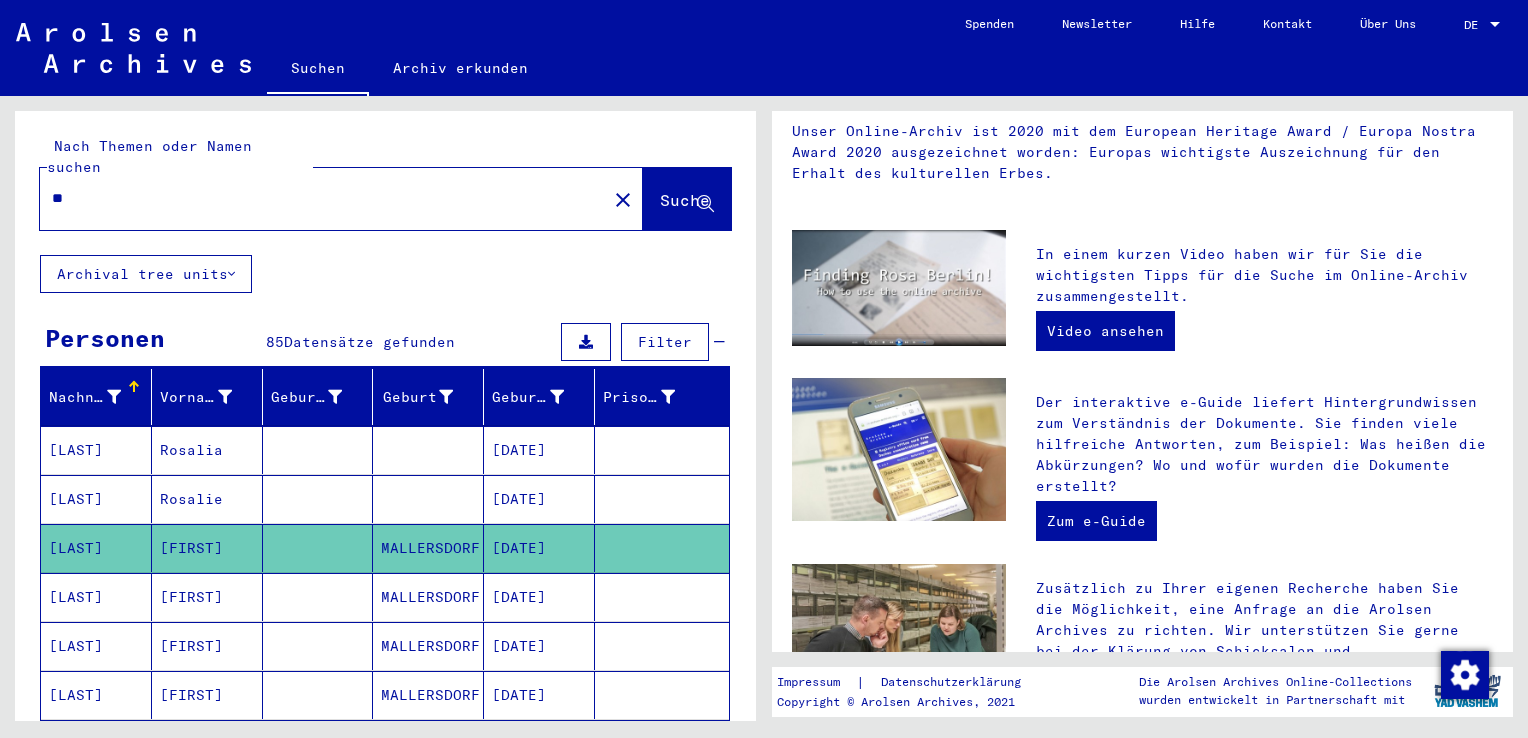 type on "*" 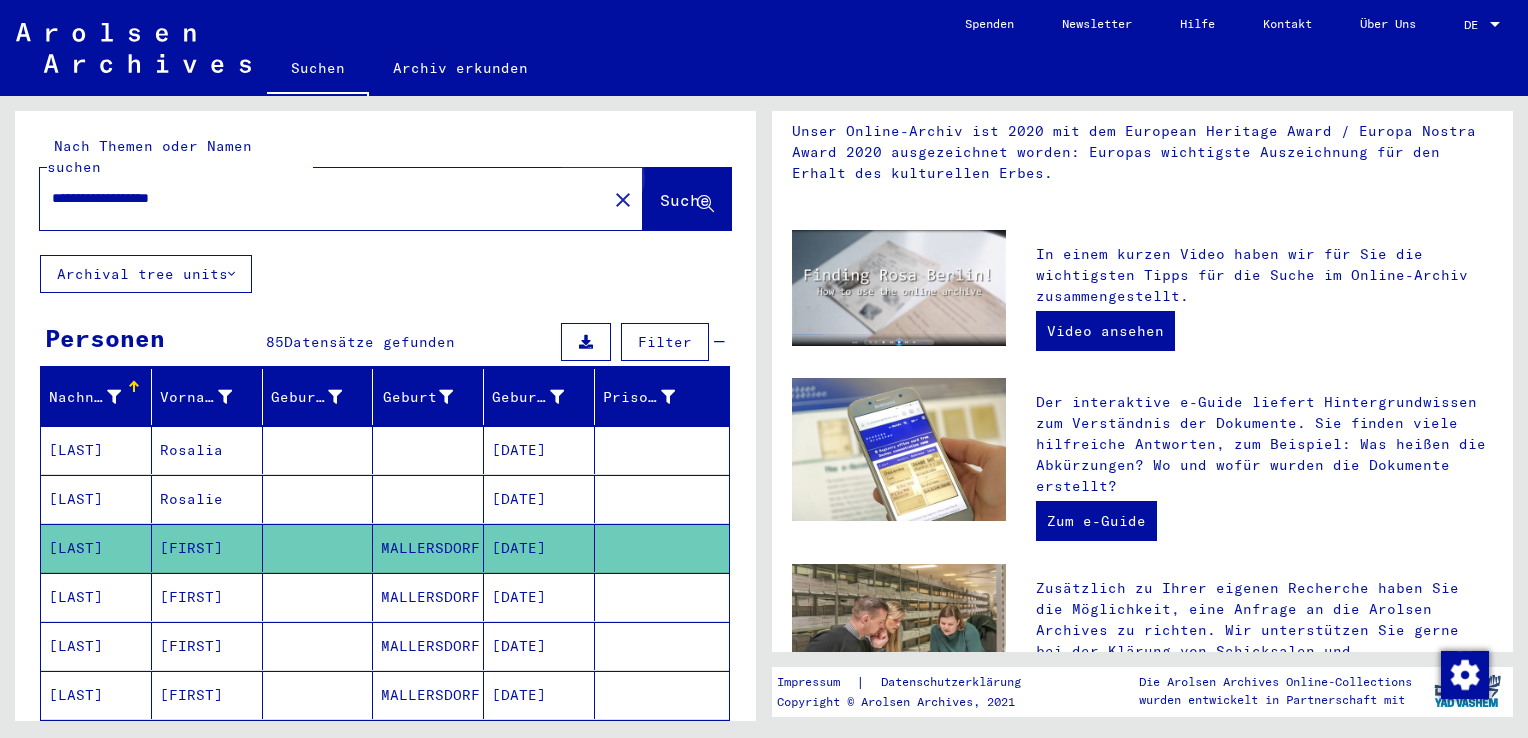 click on "Suche" 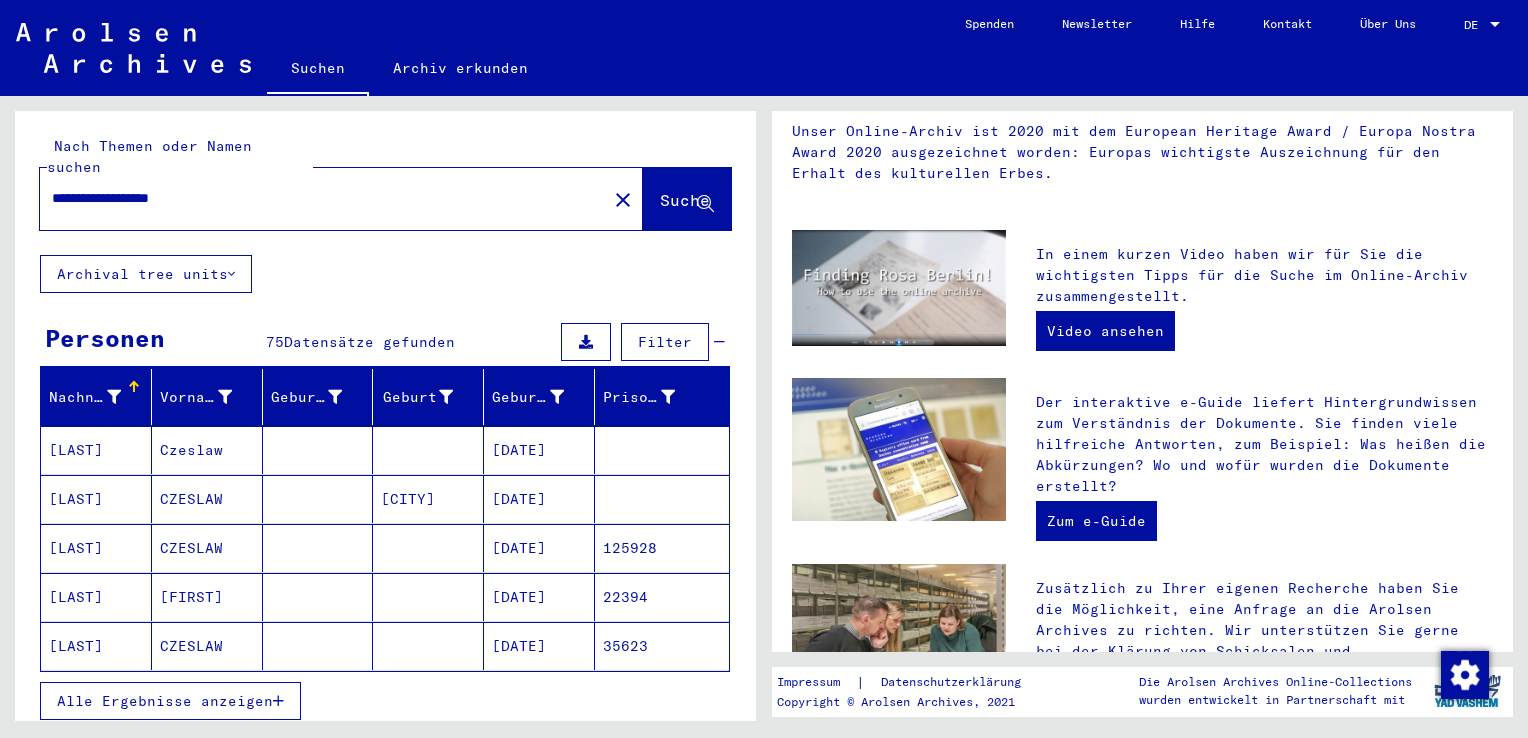 click on "Czeslaw" at bounding box center [207, 499] 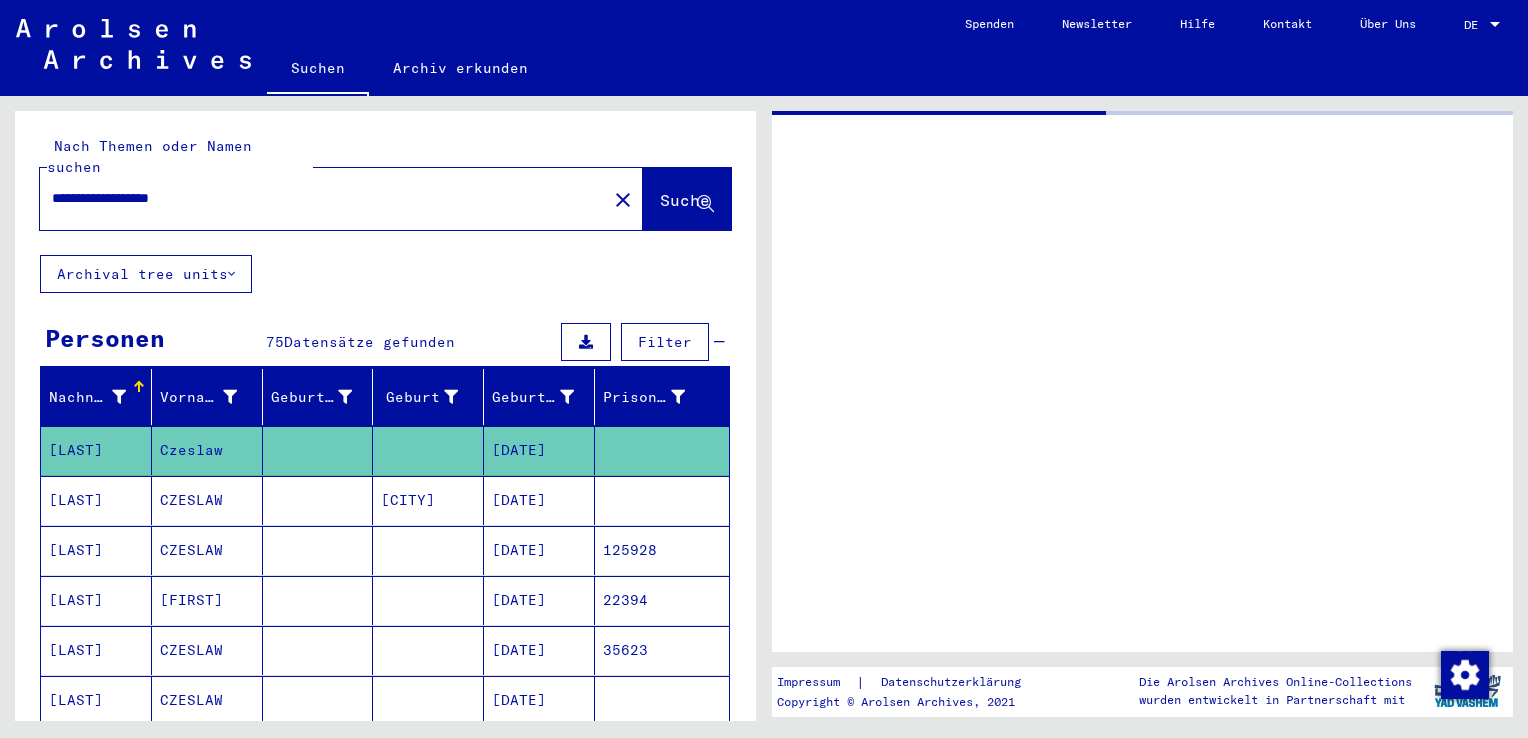 scroll, scrollTop: 0, scrollLeft: 0, axis: both 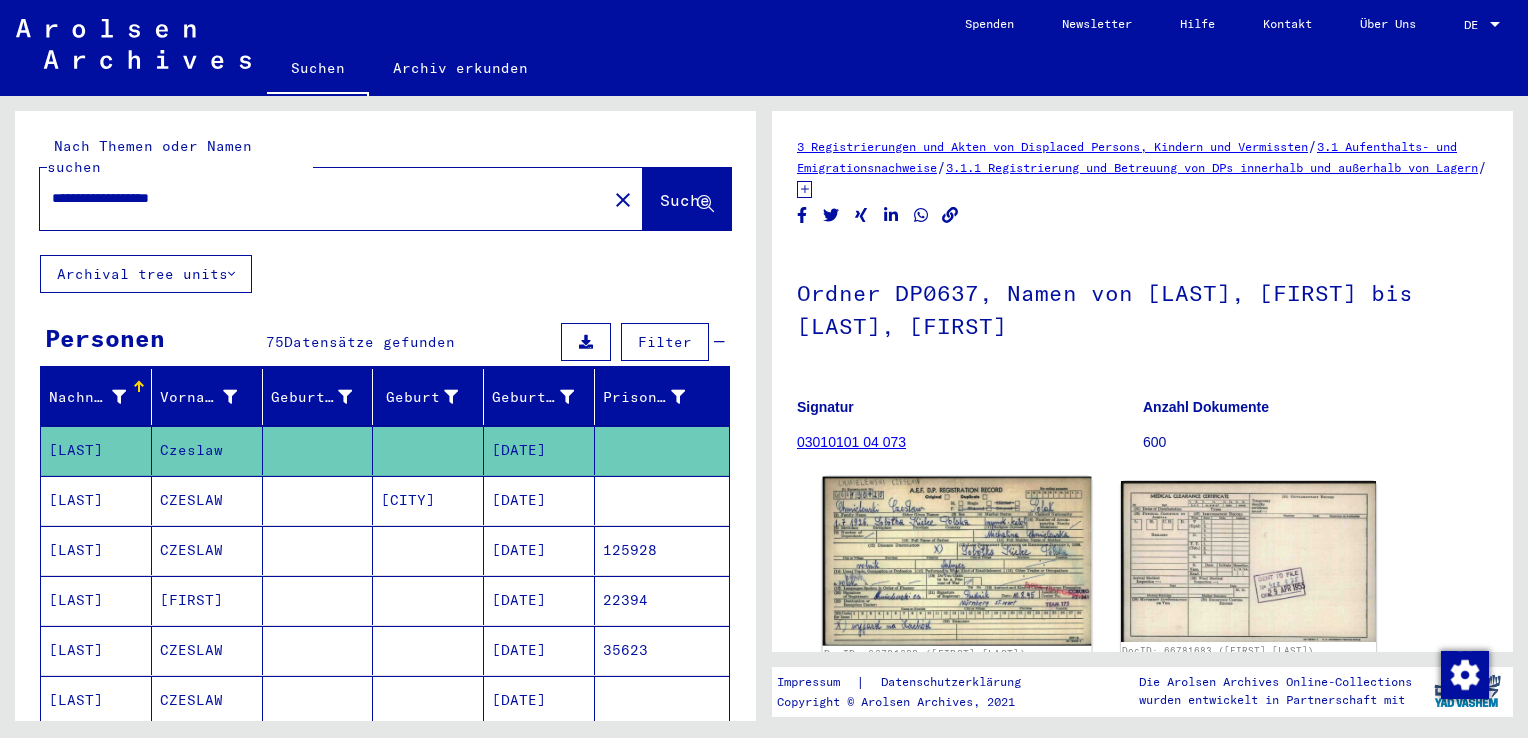 click 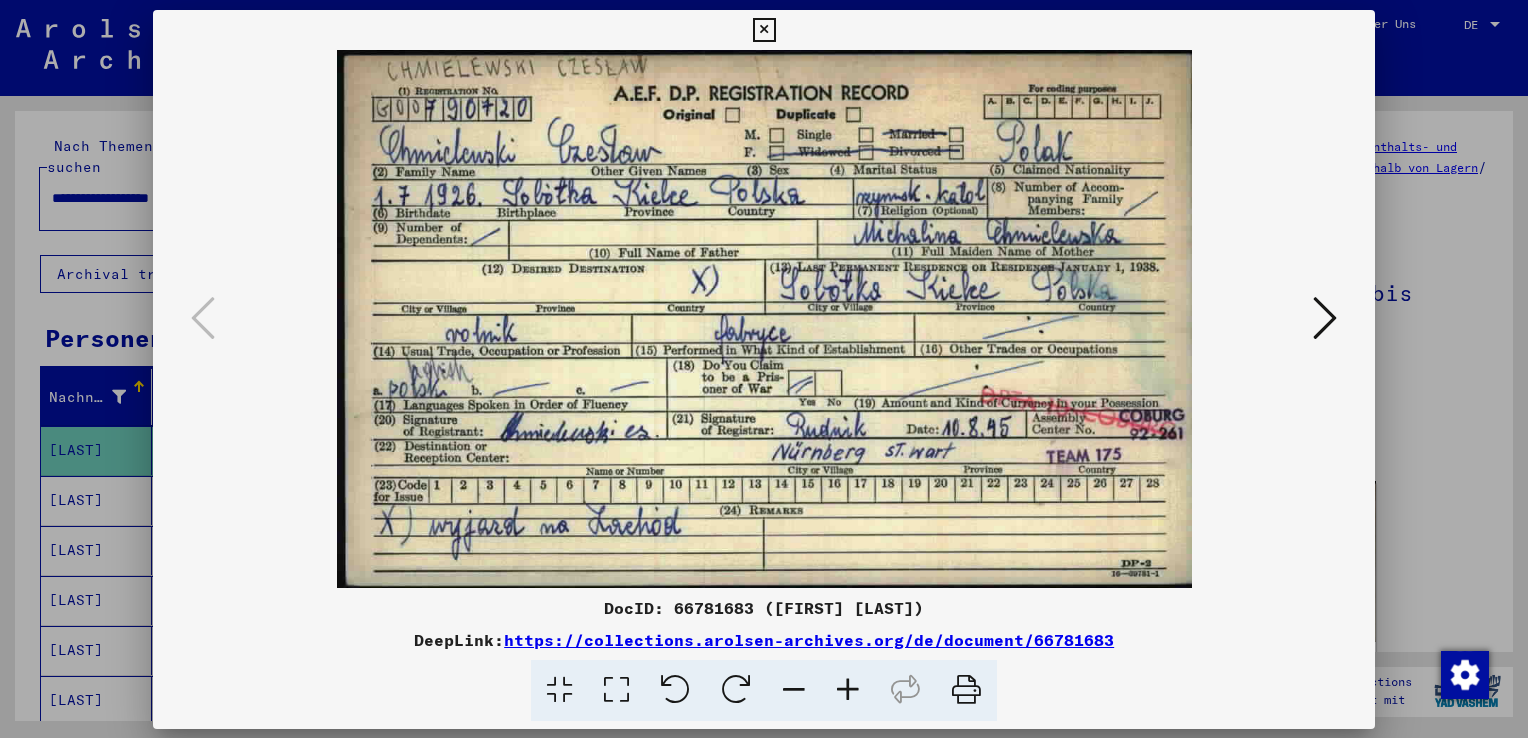 click at bounding box center [764, 319] 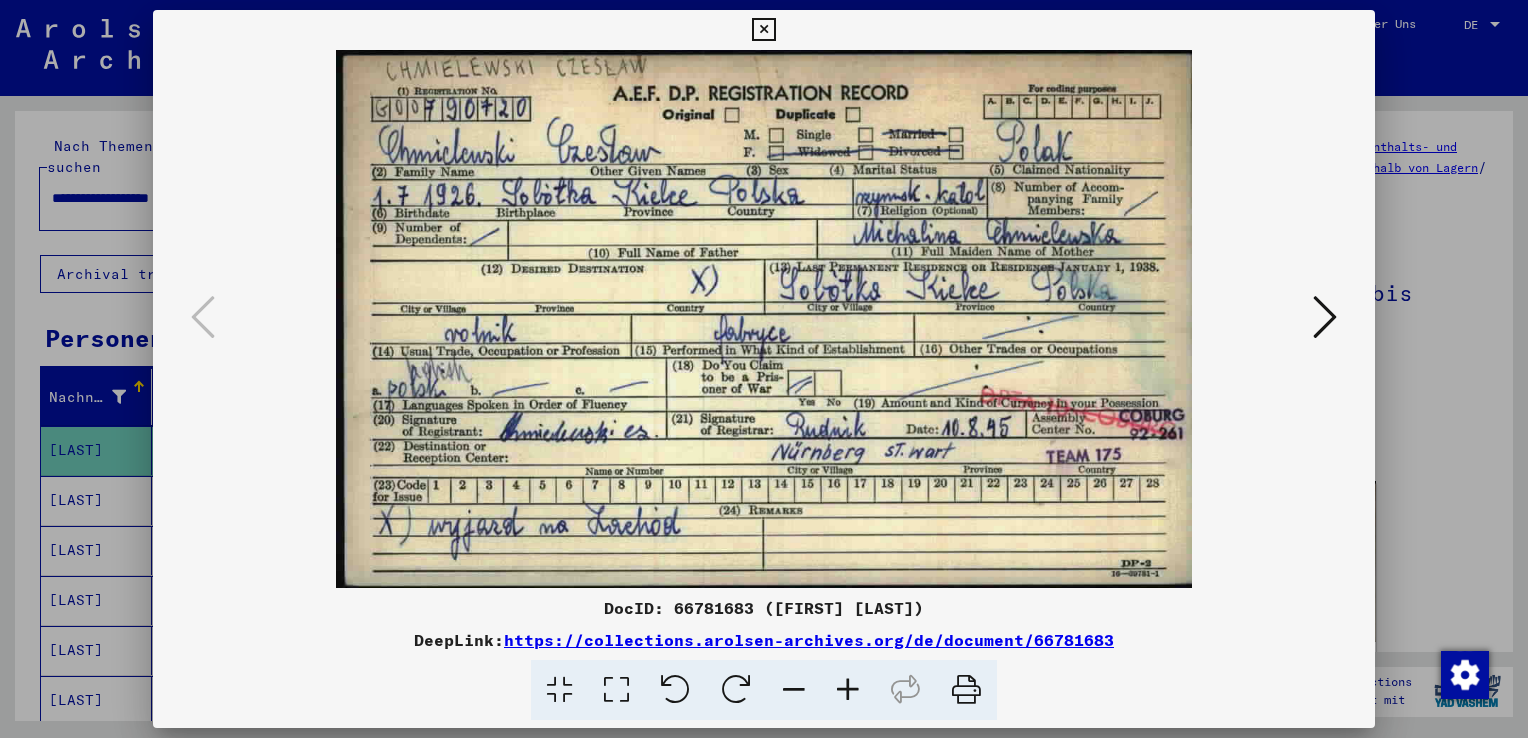 drag, startPoint x: 1324, startPoint y: 322, endPoint x: 1096, endPoint y: 21, distance: 377.60428 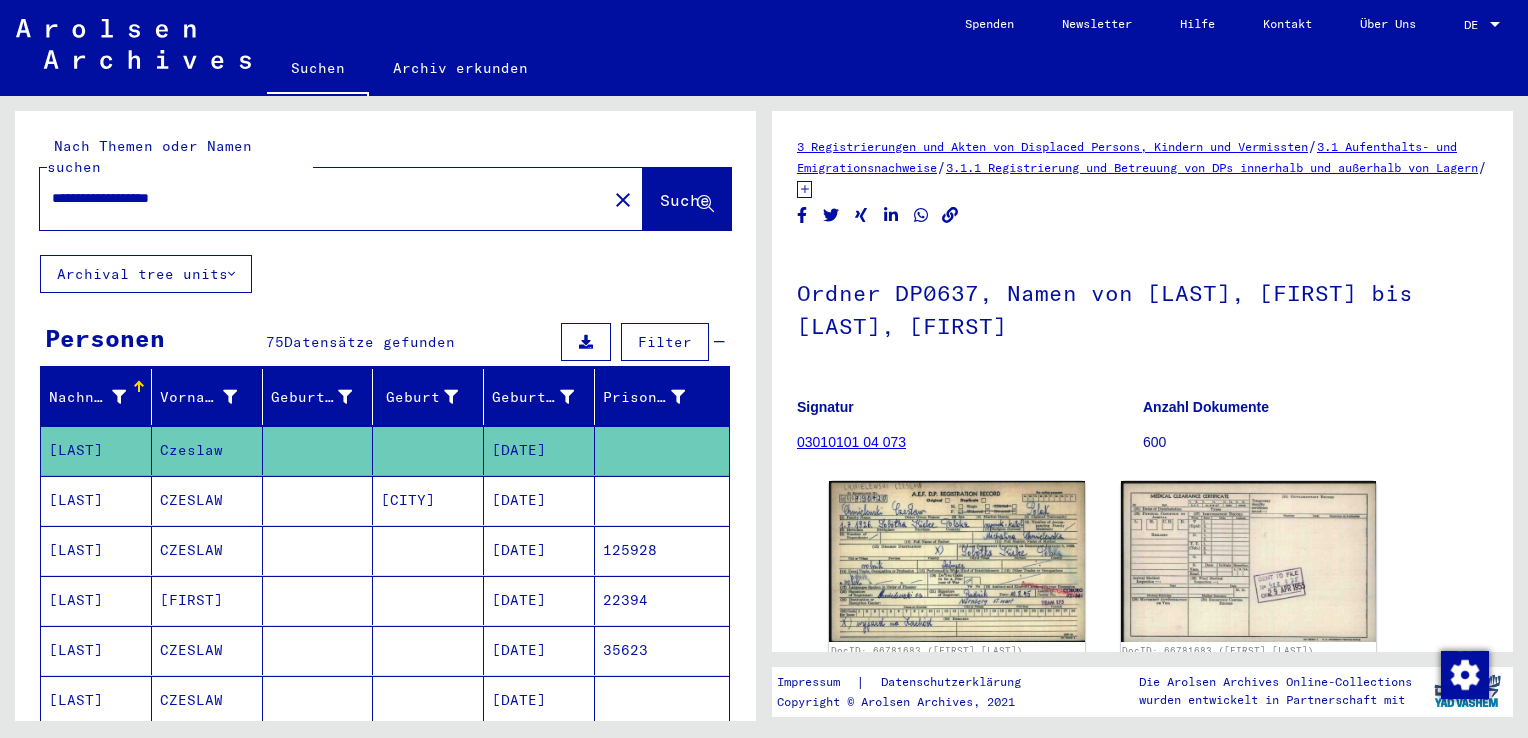scroll, scrollTop: 547, scrollLeft: 0, axis: vertical 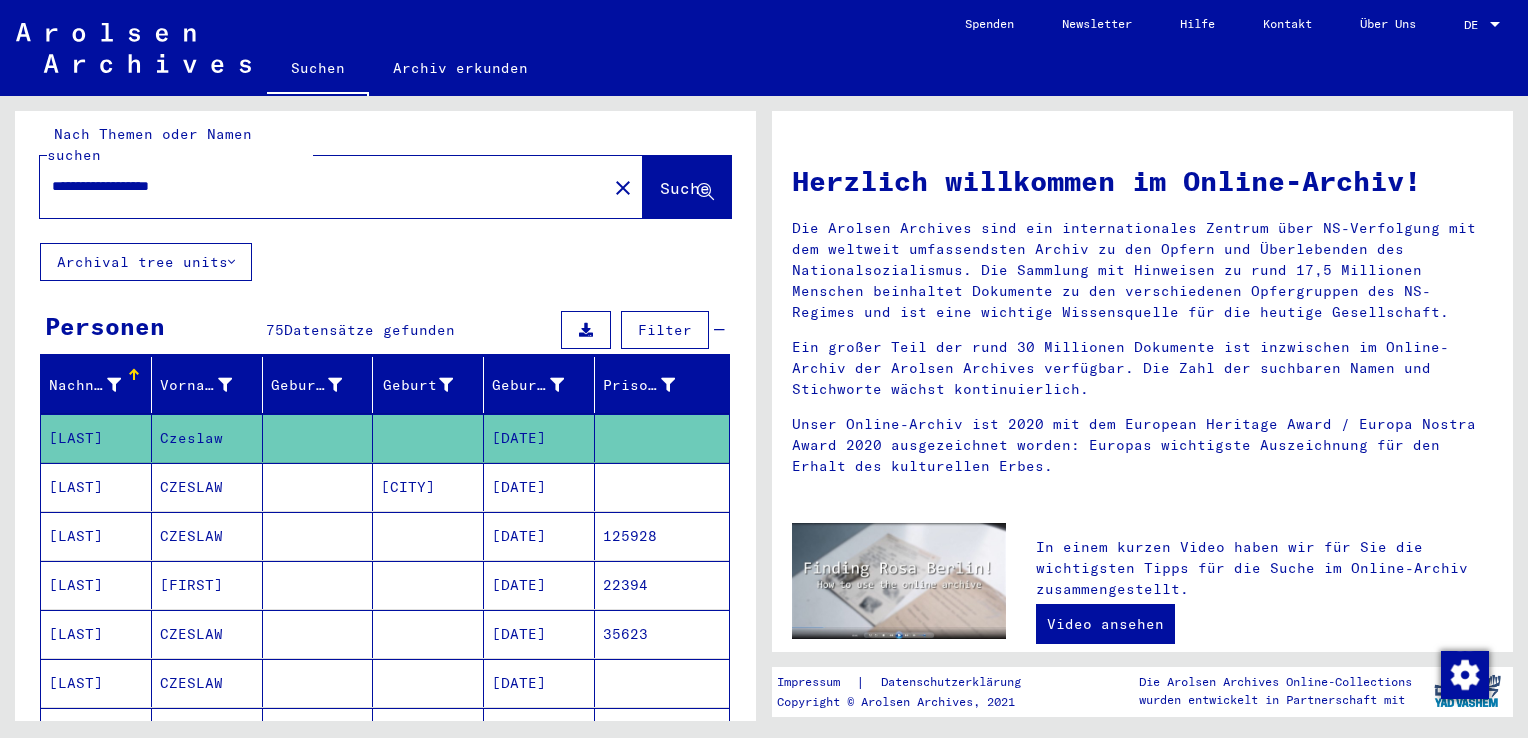 click on "**********" at bounding box center [317, 186] 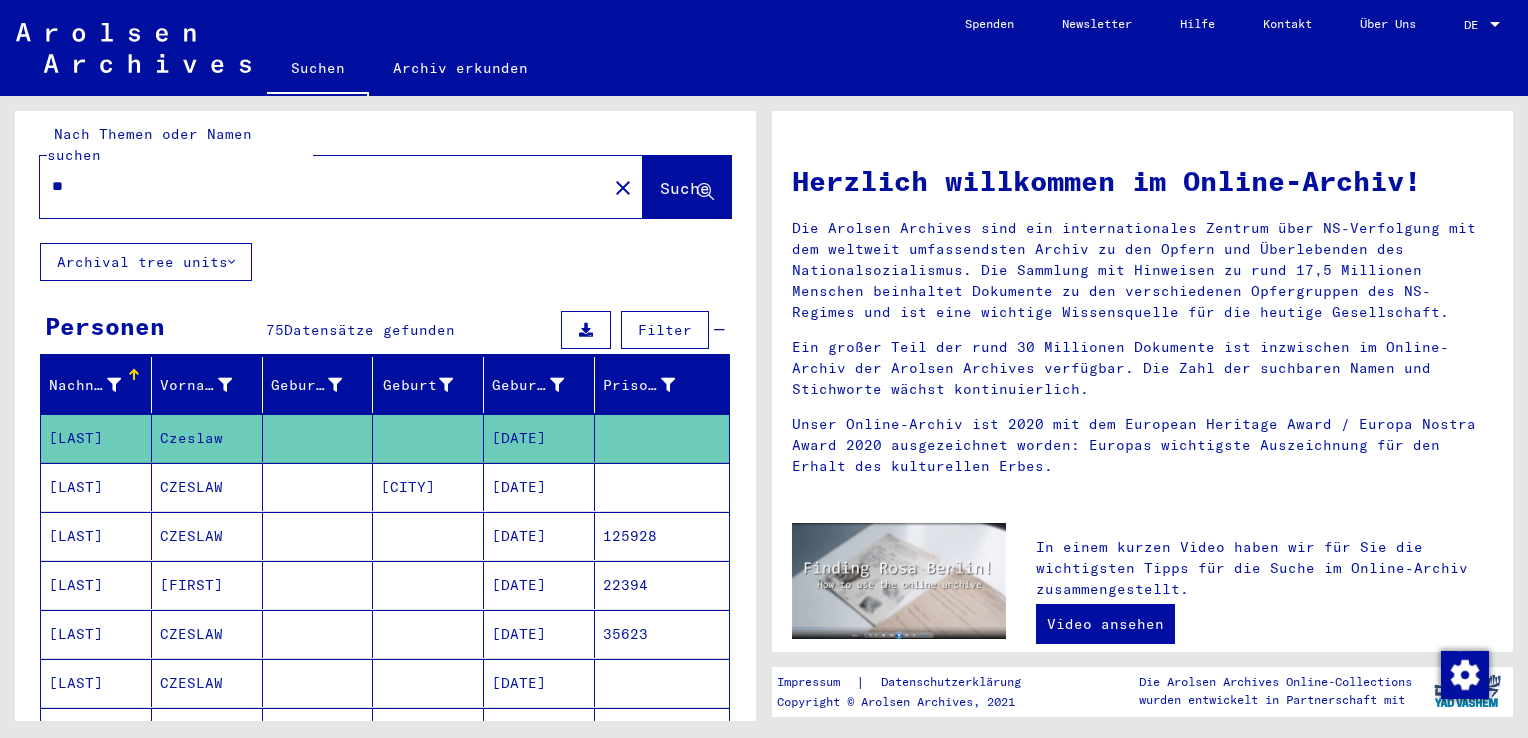 type on "*" 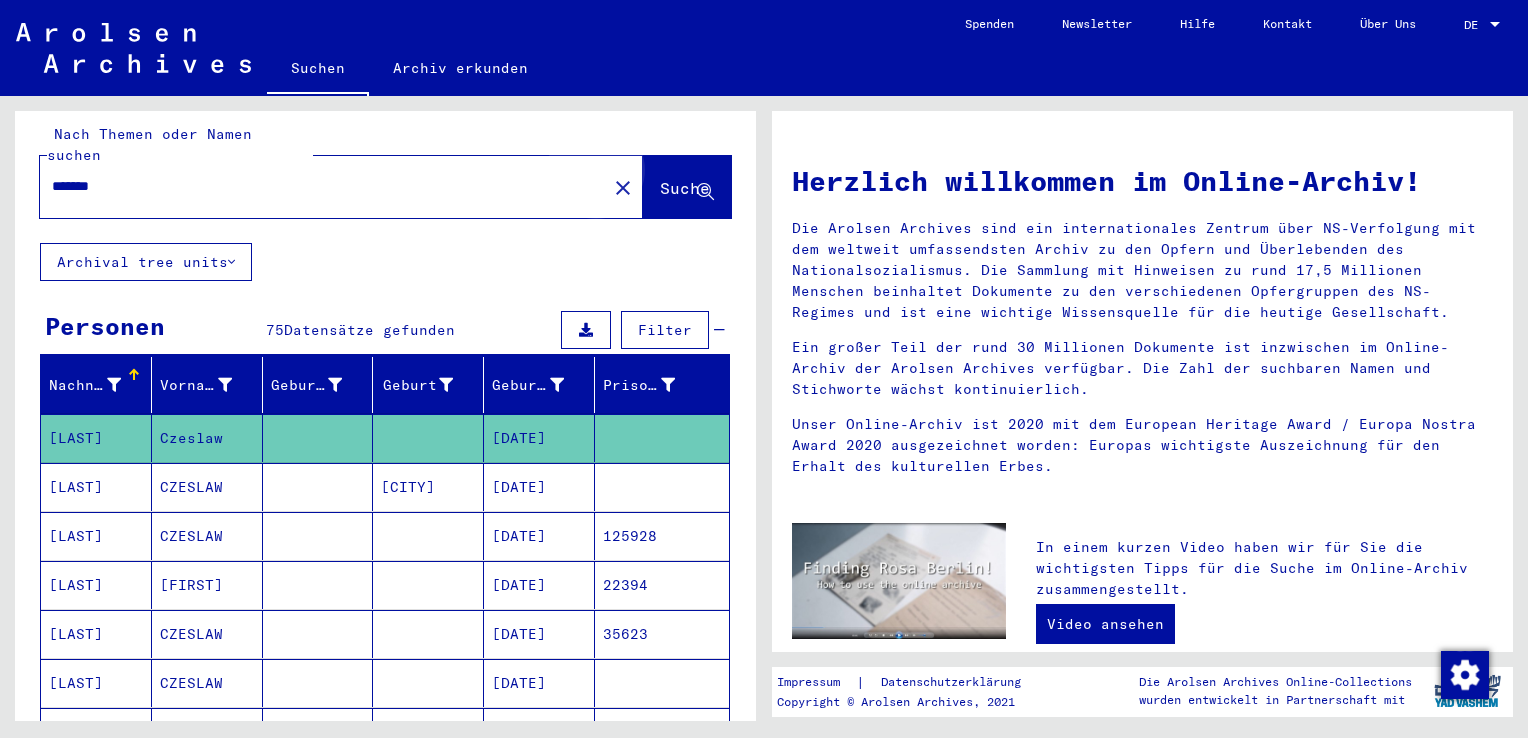 click on "Suche" 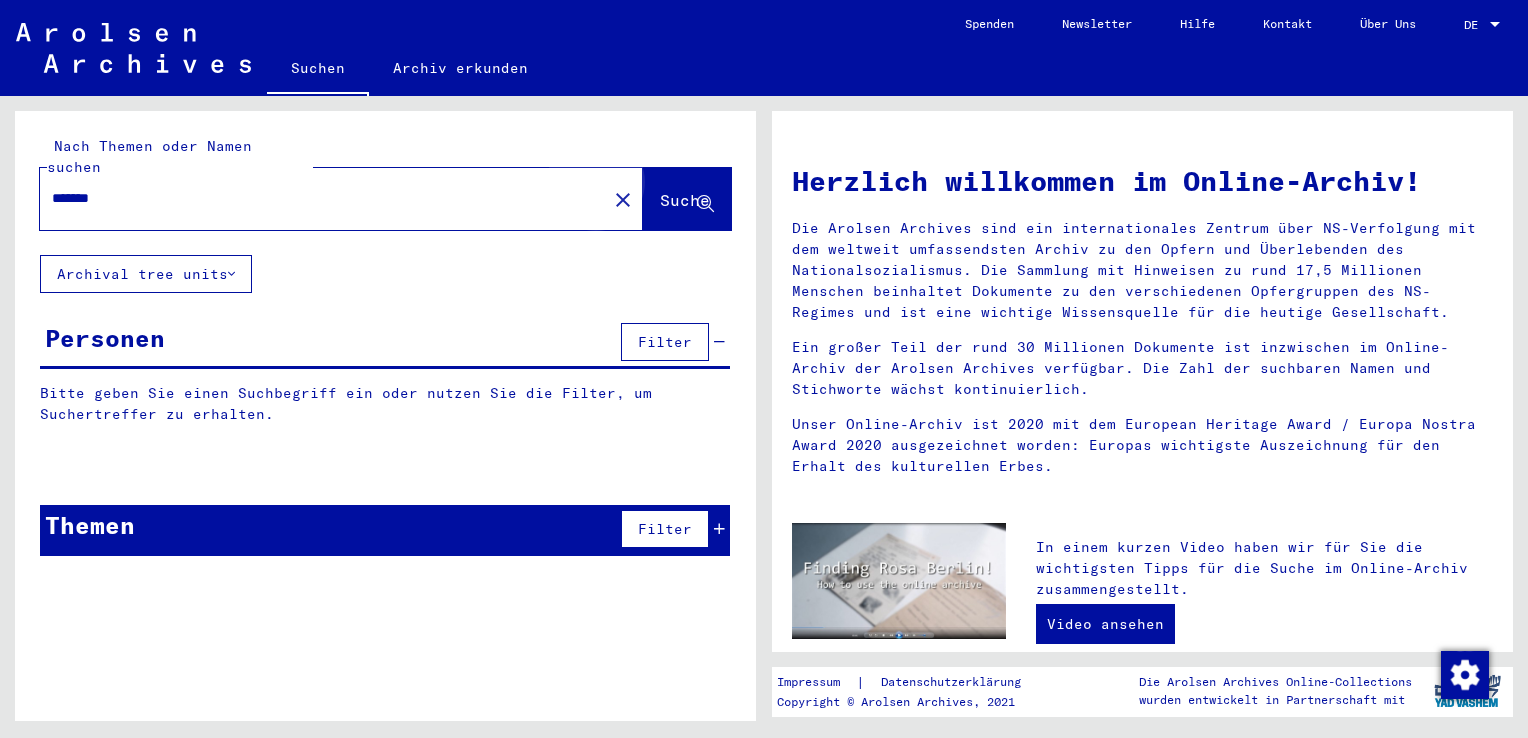 scroll, scrollTop: 0, scrollLeft: 0, axis: both 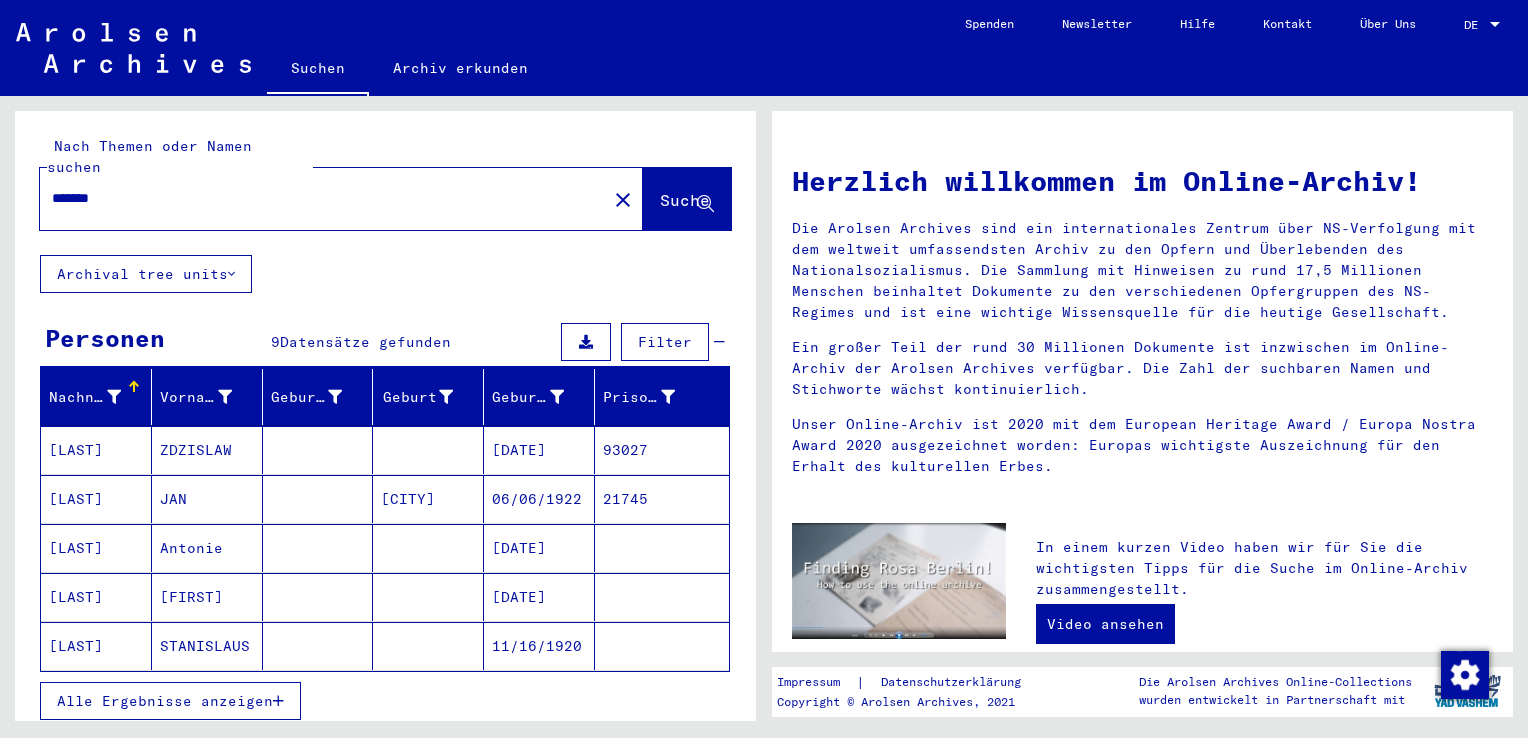click on "Antonie" at bounding box center [207, 597] 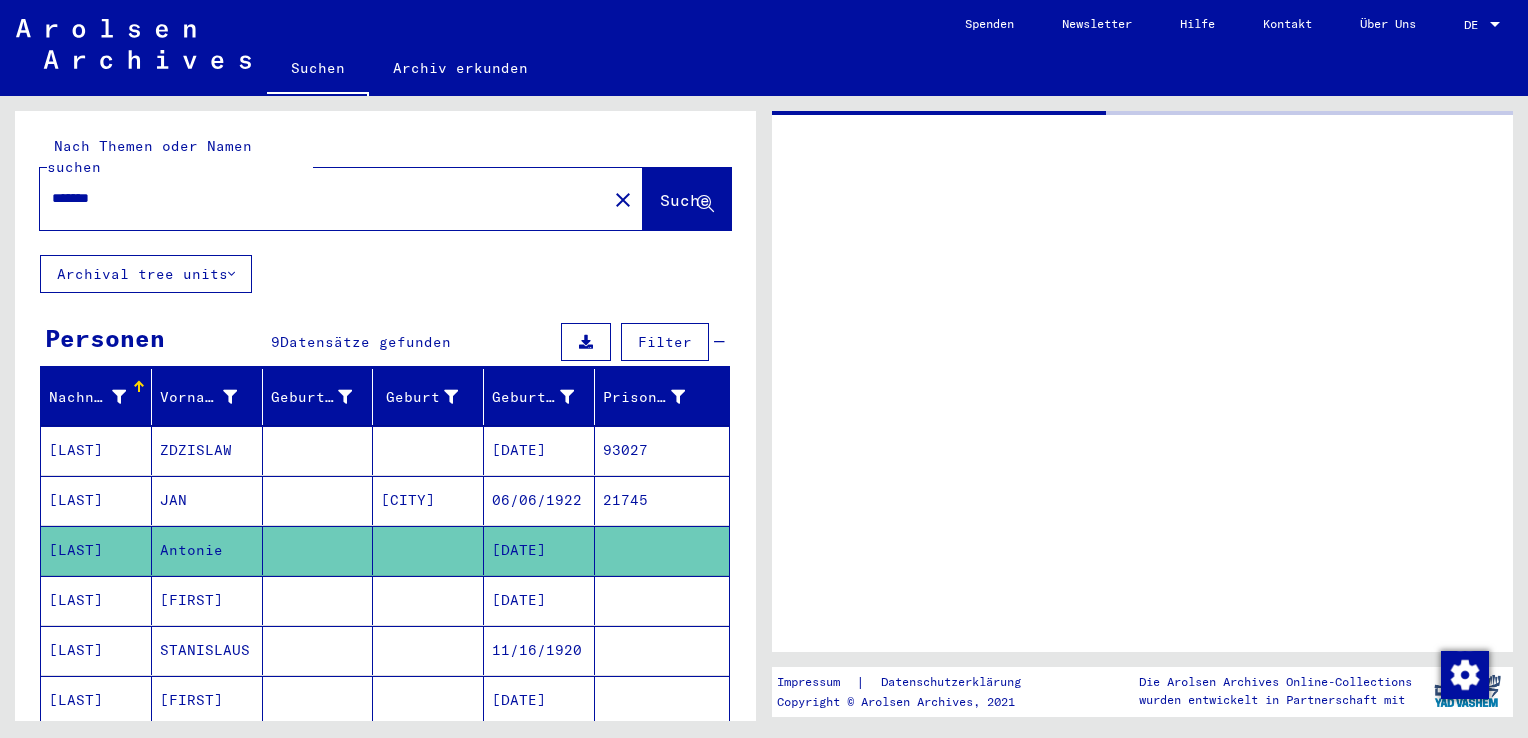 click on "Antonie" 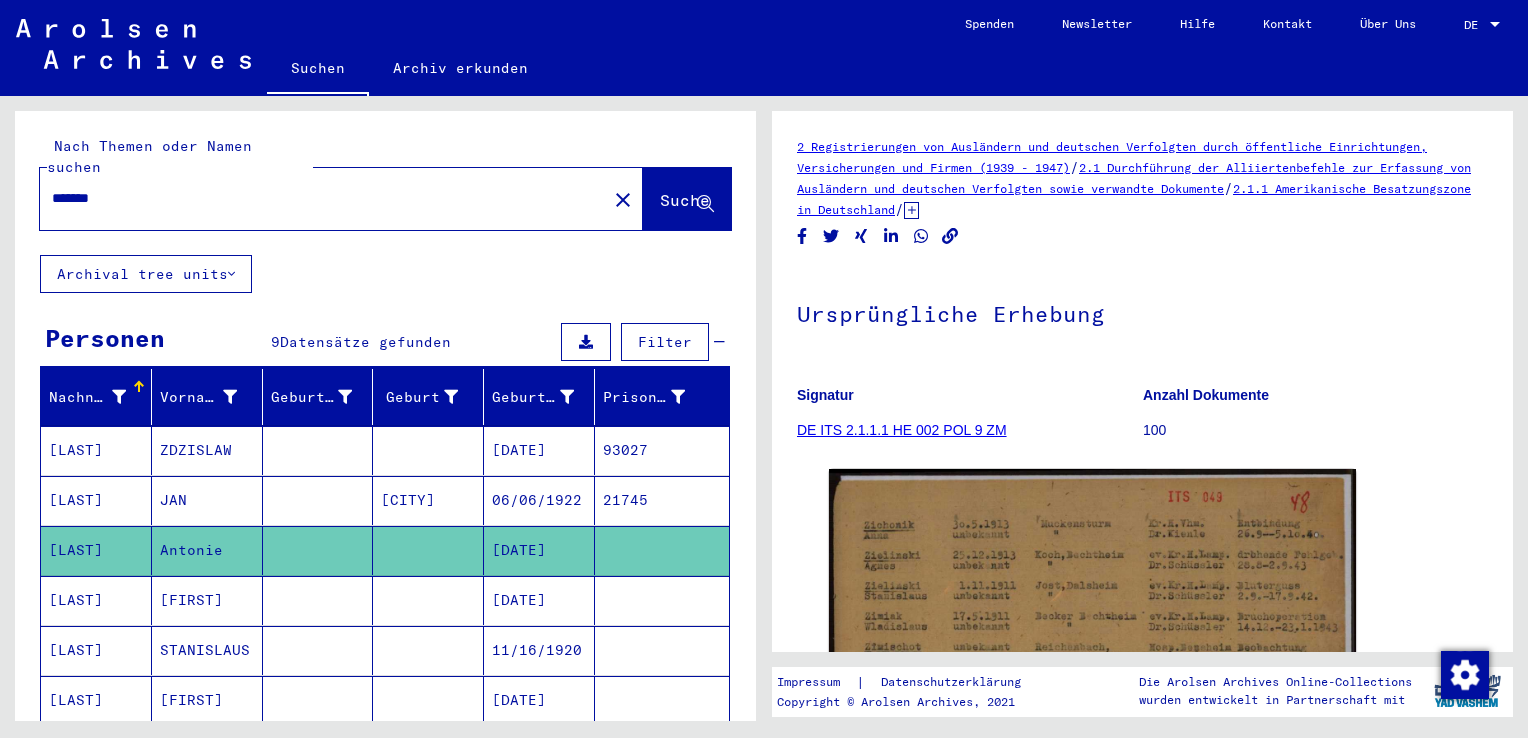 scroll, scrollTop: 0, scrollLeft: 0, axis: both 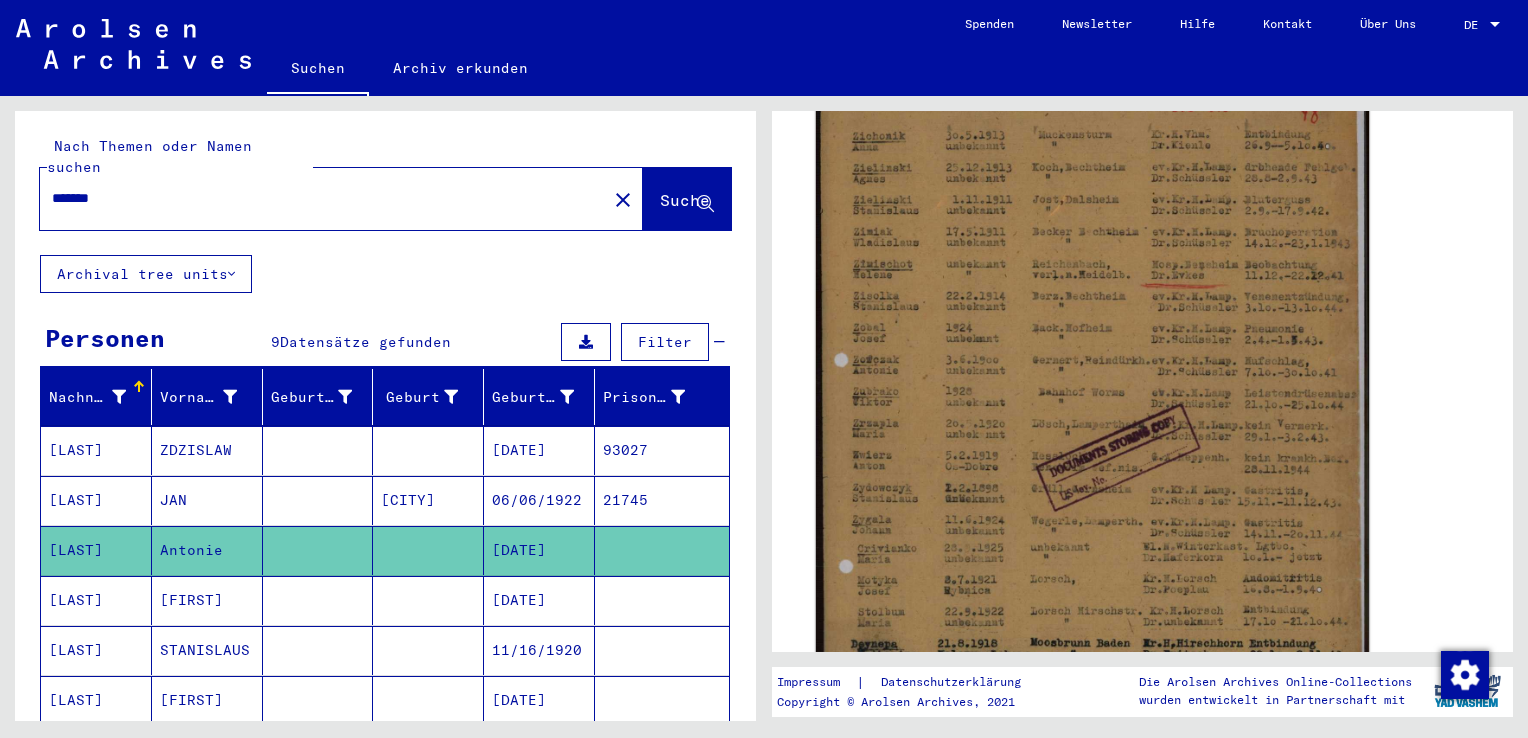 click 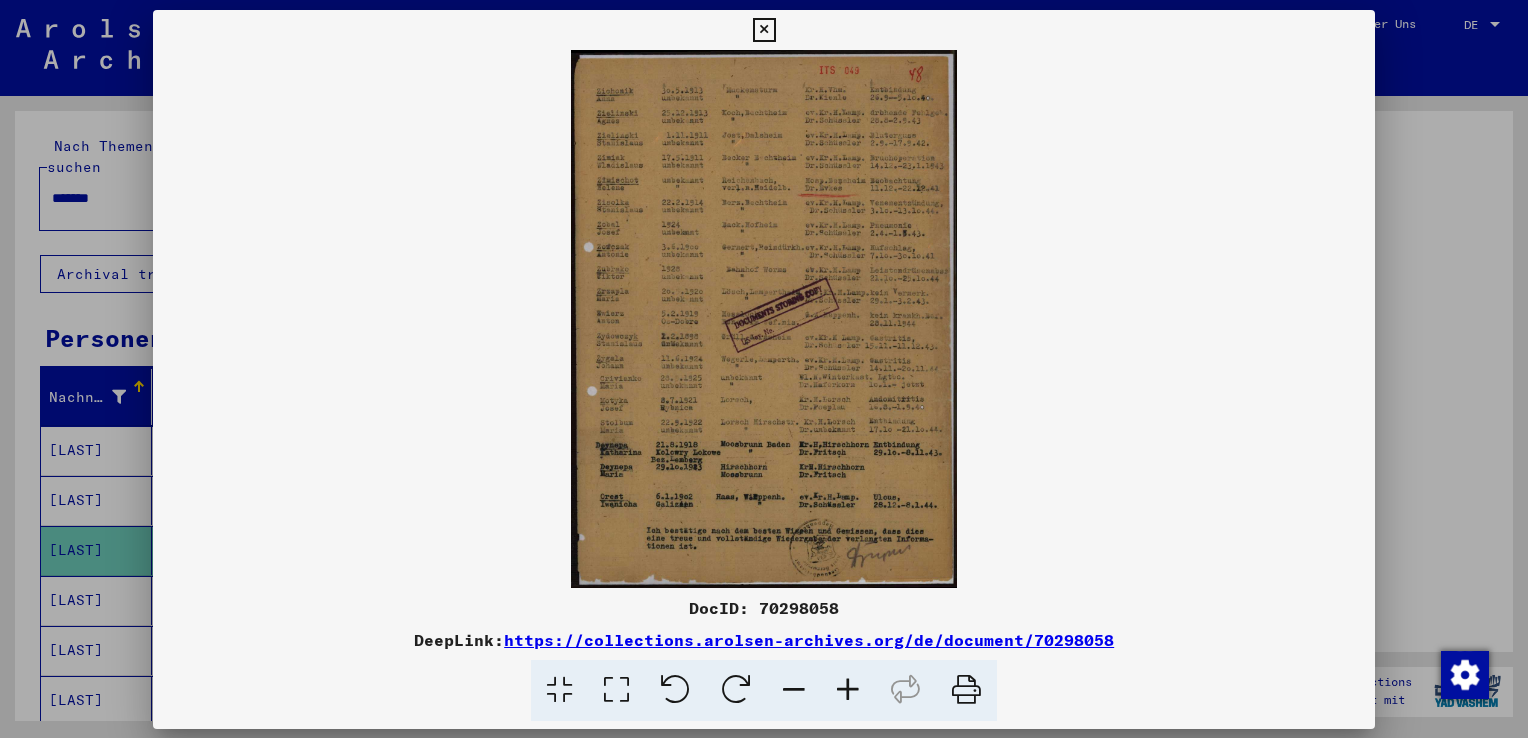 click at bounding box center [764, 319] 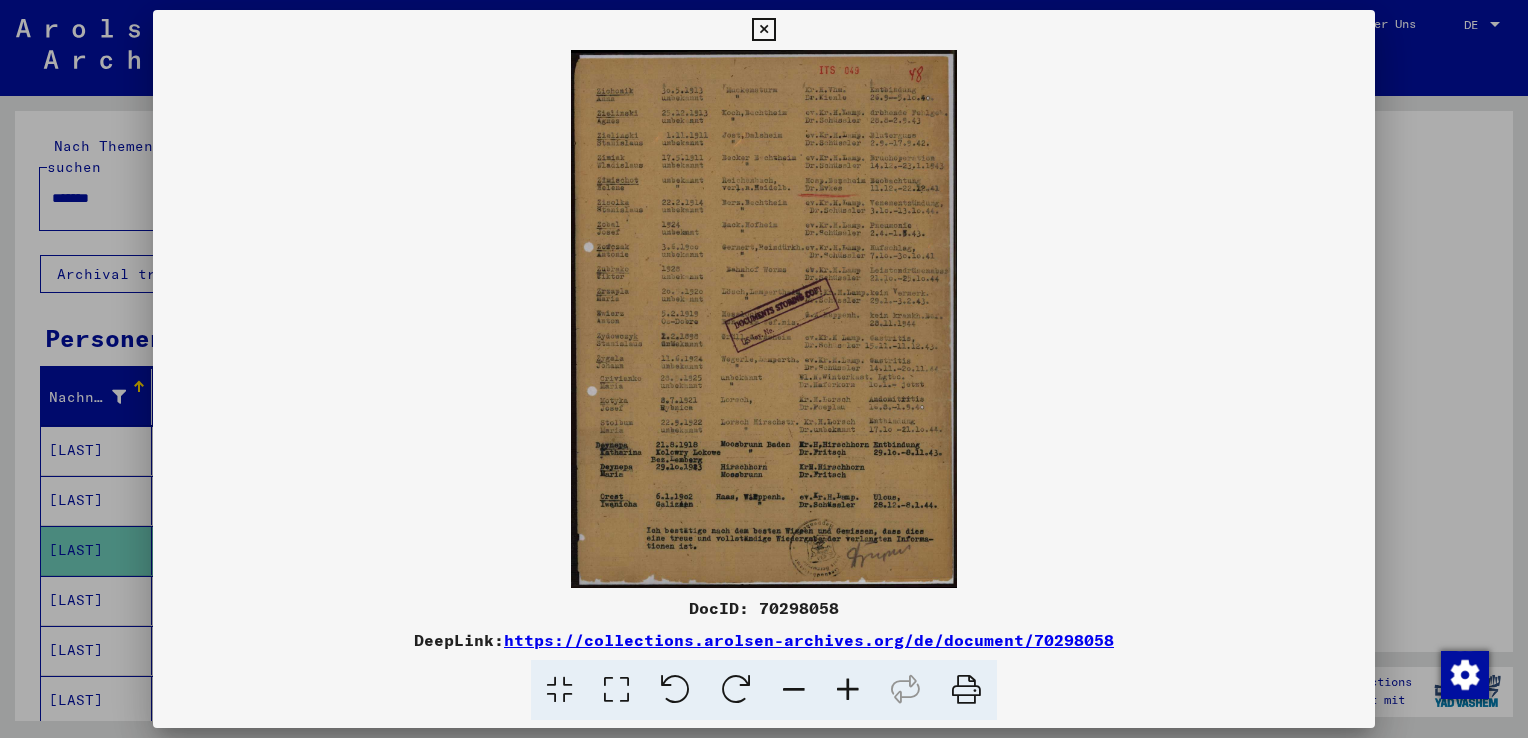 click at bounding box center (764, 319) 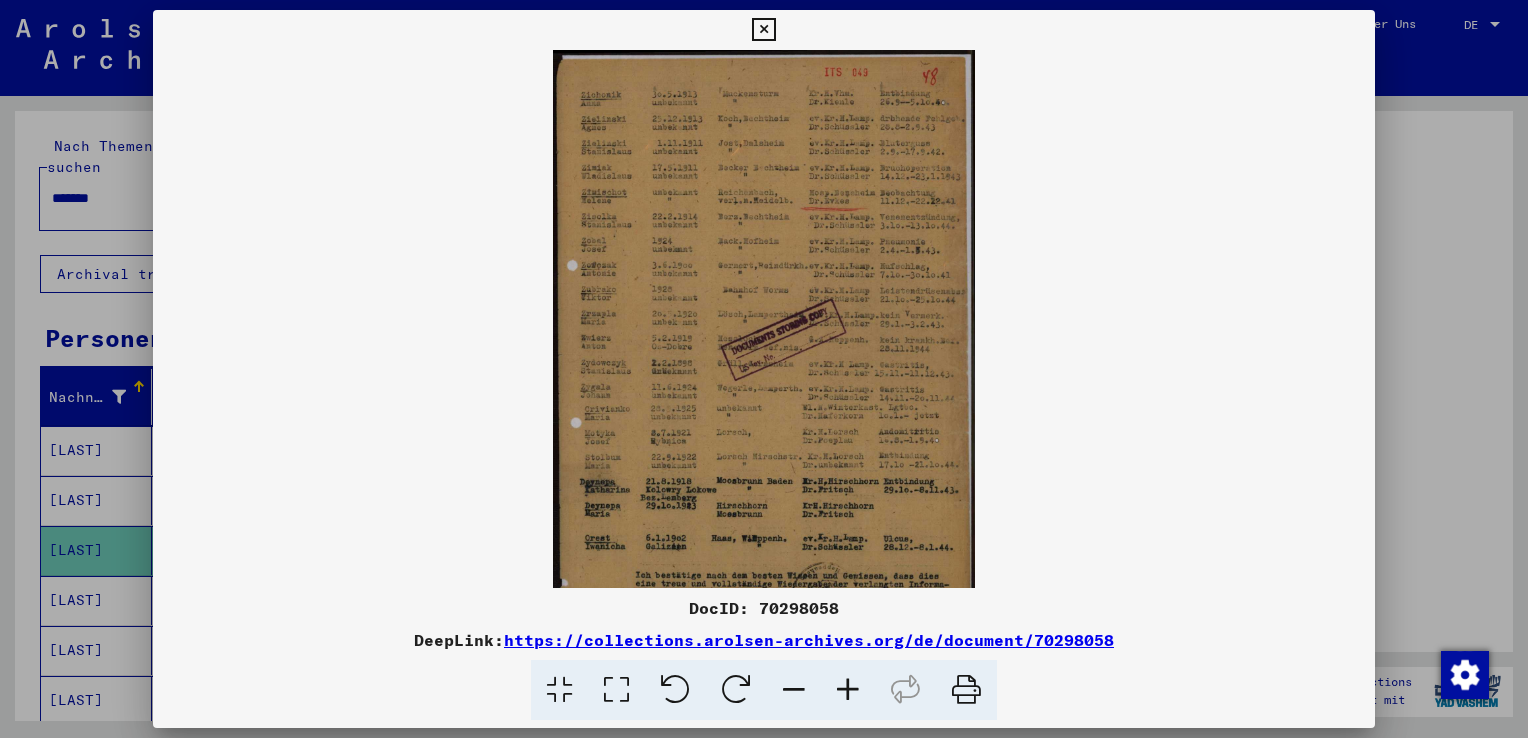 click at bounding box center [848, 690] 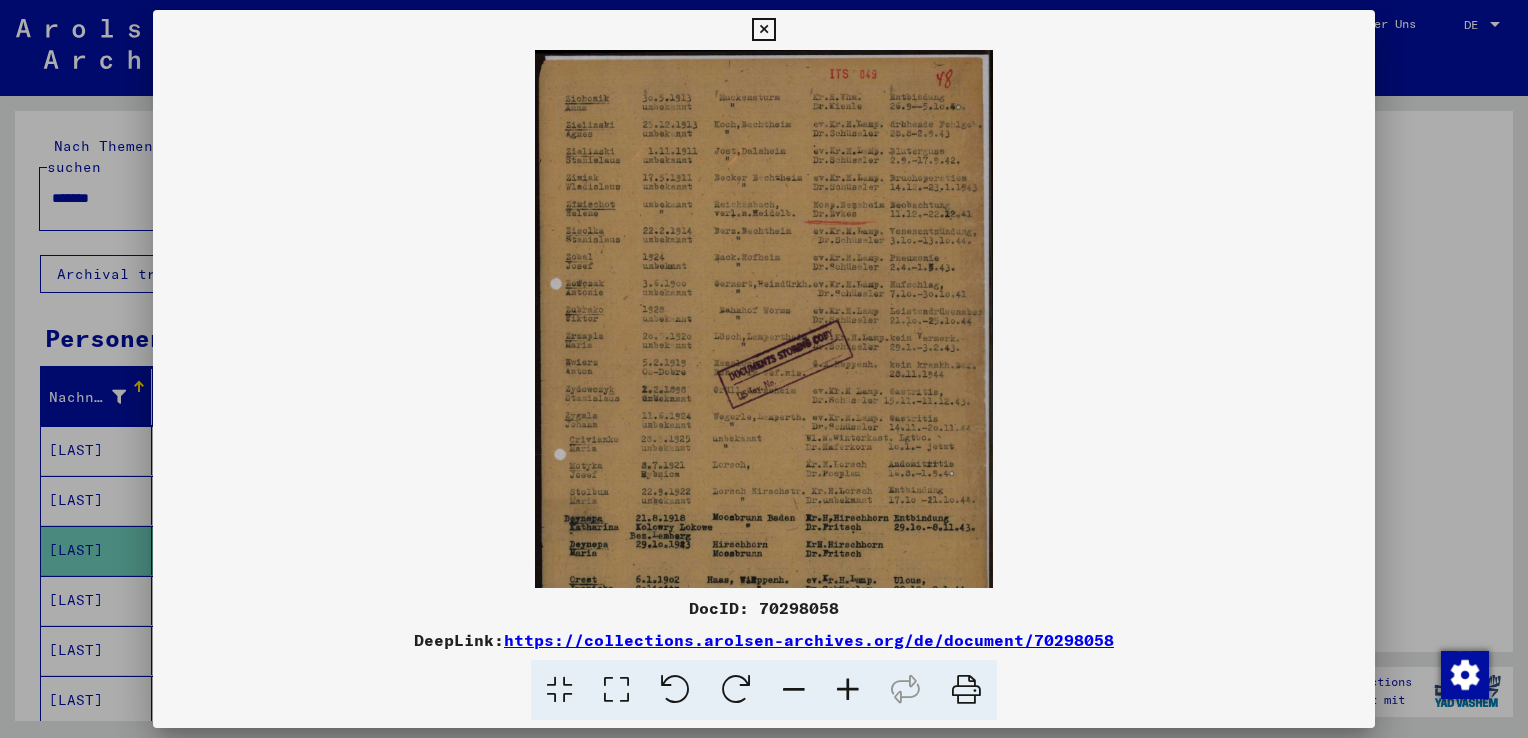 click at bounding box center [848, 690] 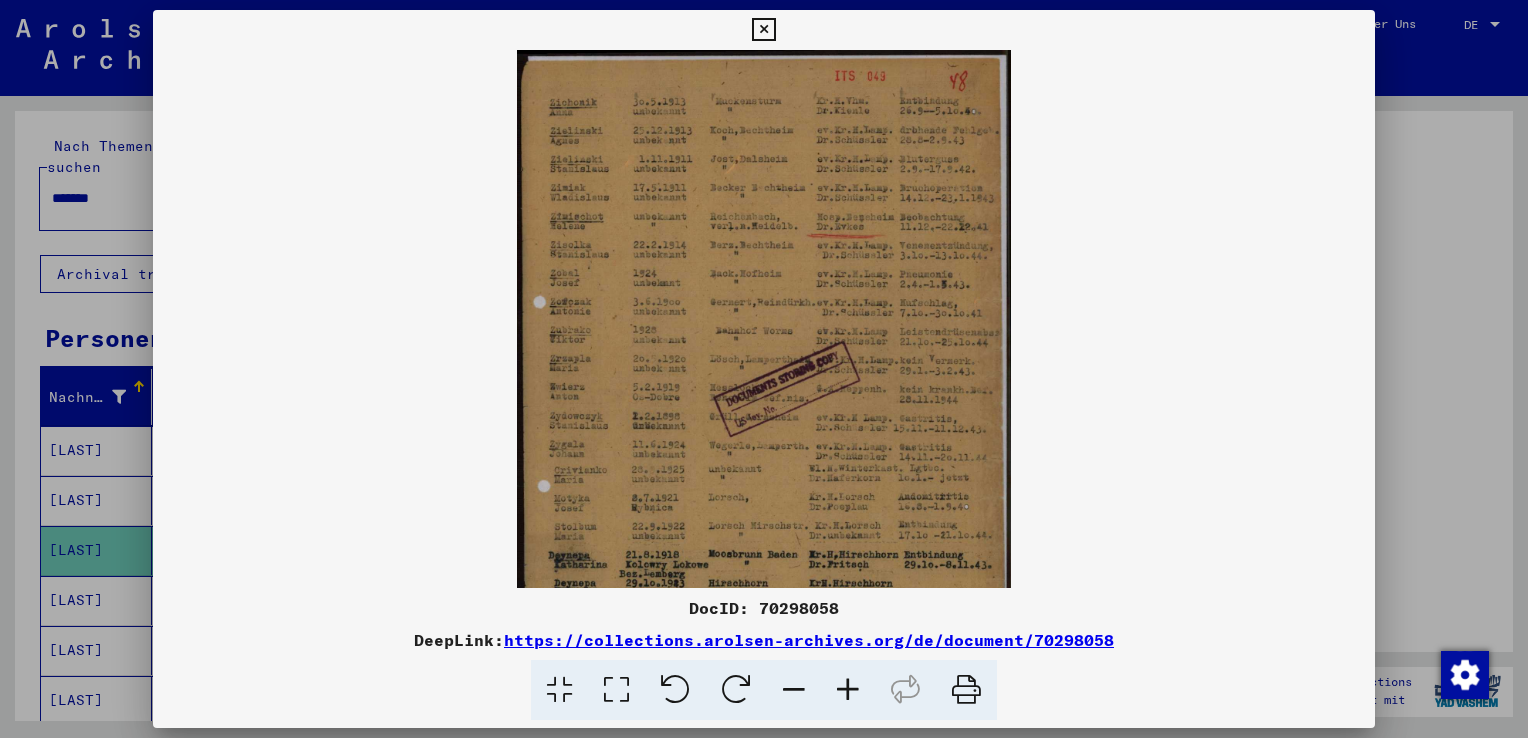 click at bounding box center (764, 394) 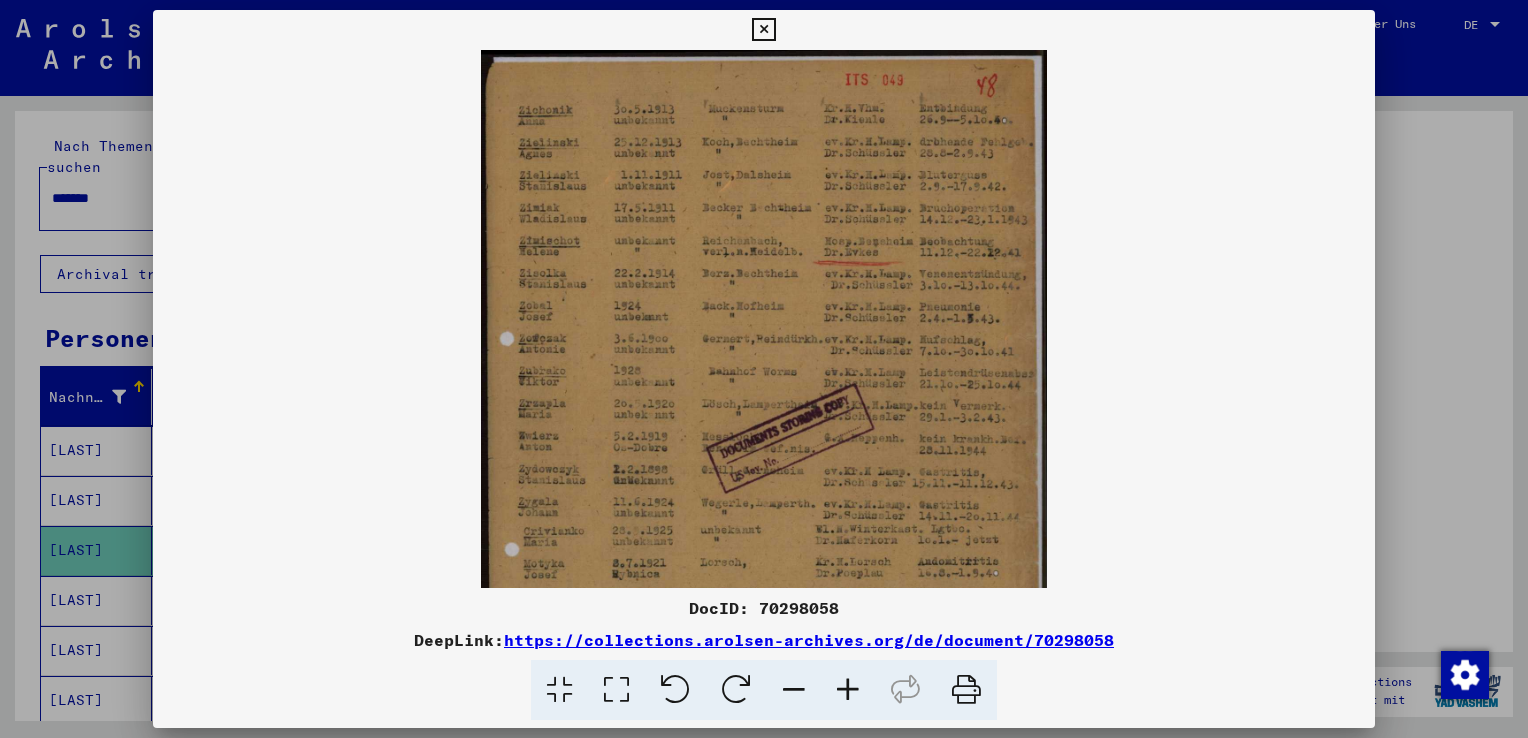 click at bounding box center (848, 690) 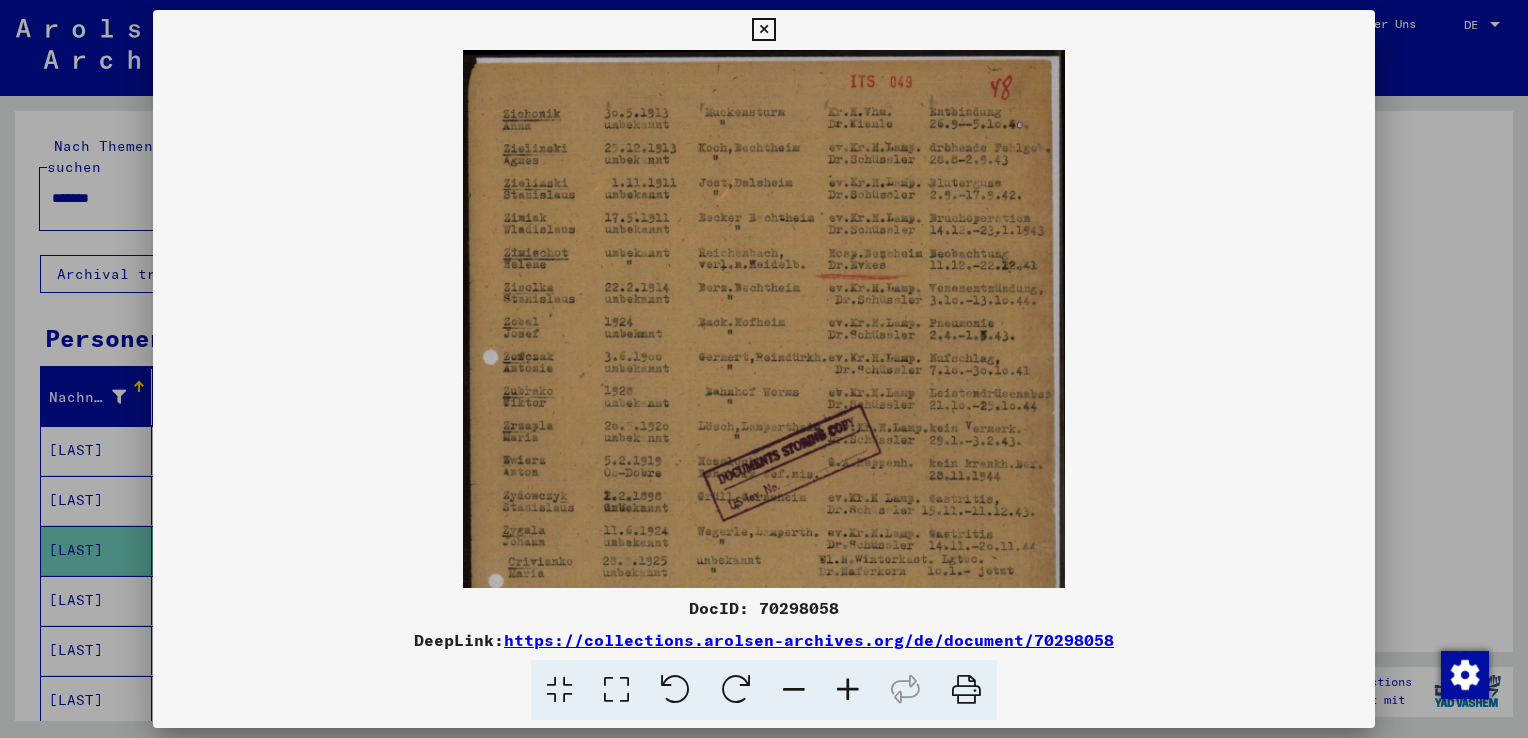 click at bounding box center [848, 690] 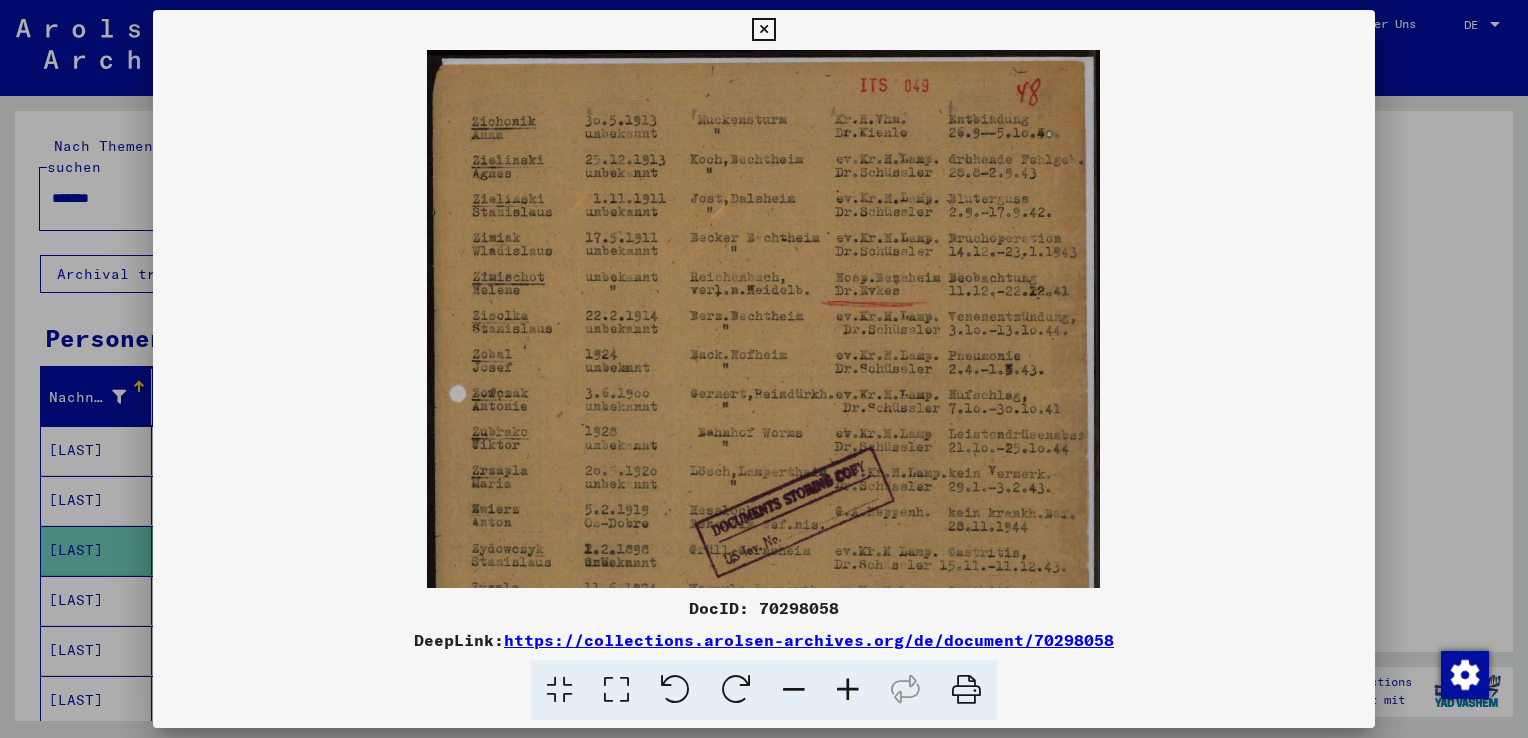 click at bounding box center (848, 690) 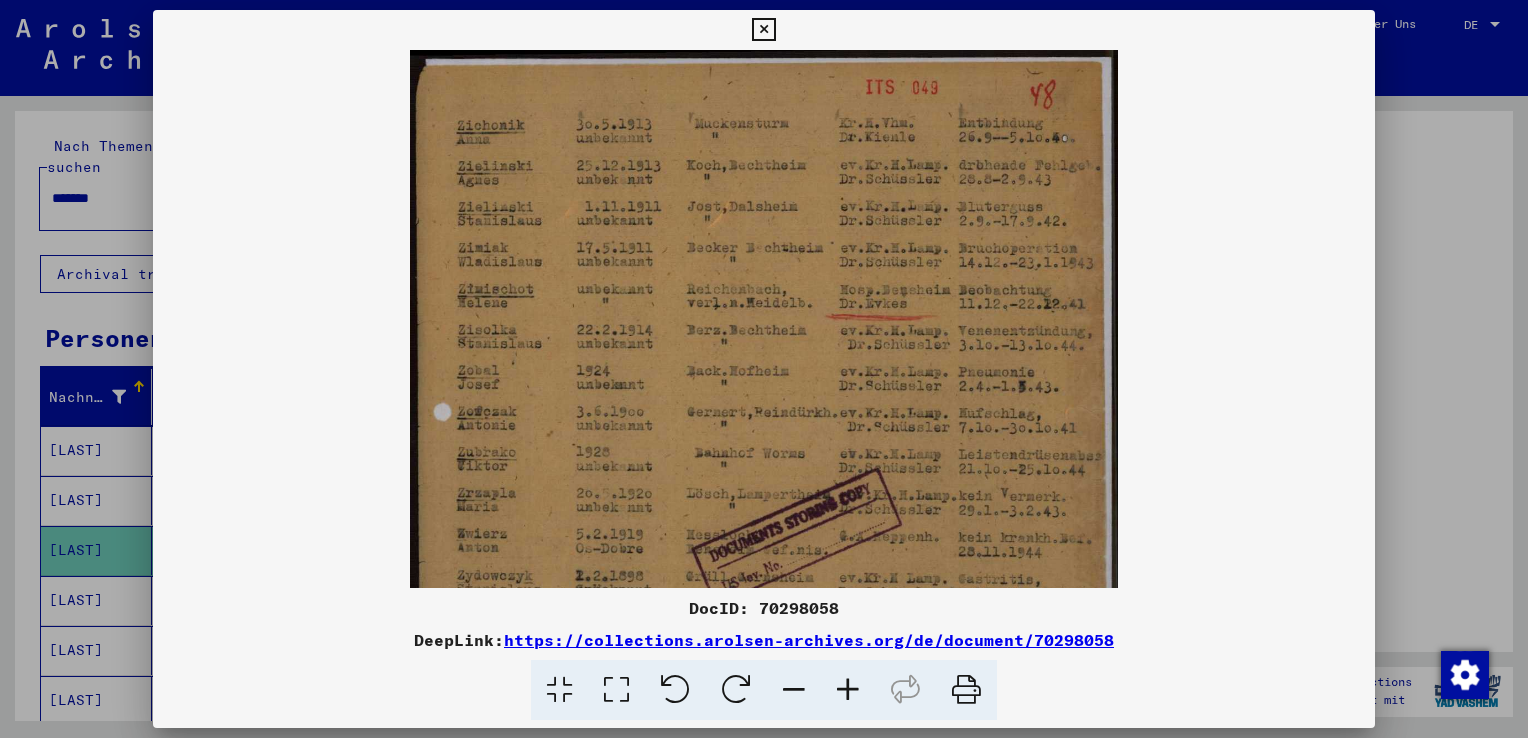 click at bounding box center [848, 690] 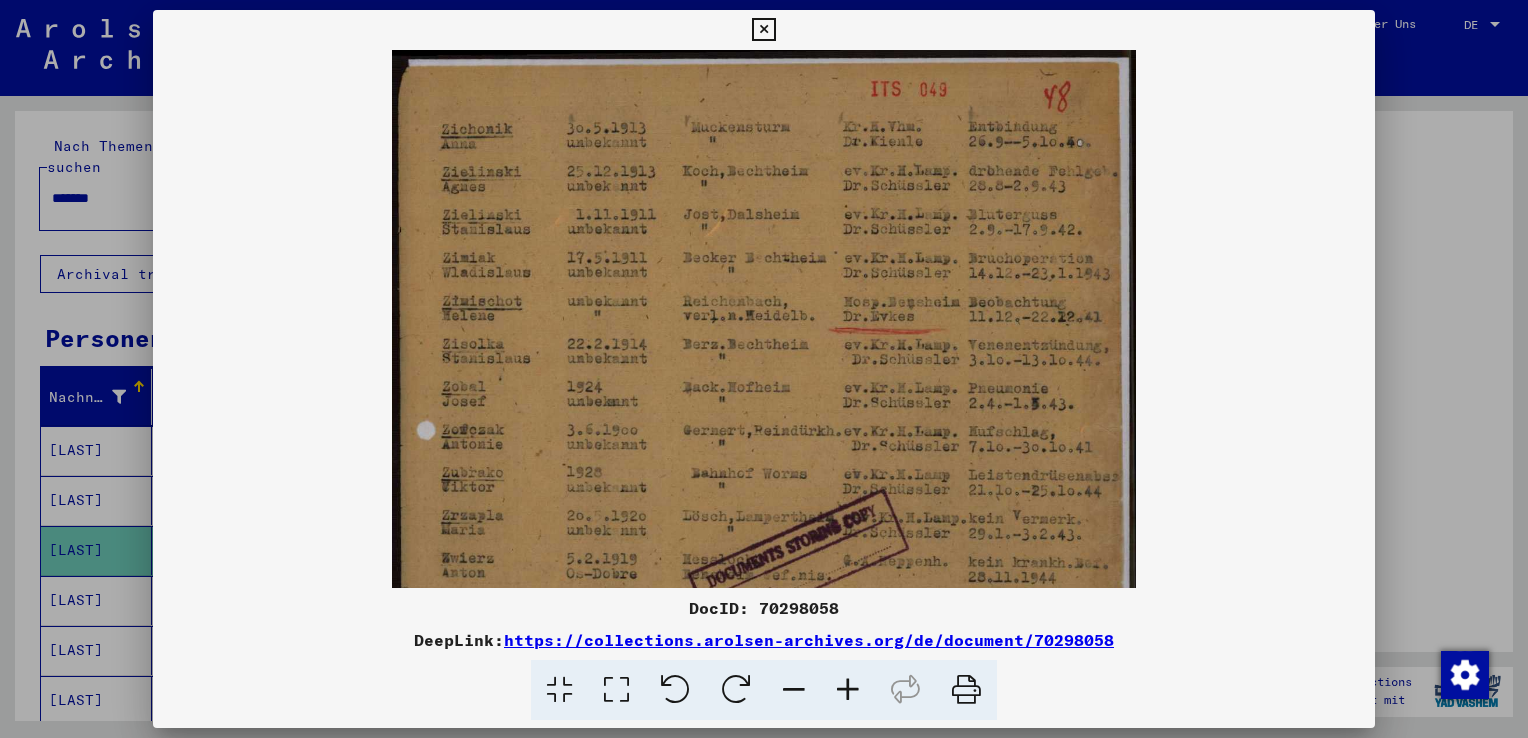 click at bounding box center [848, 690] 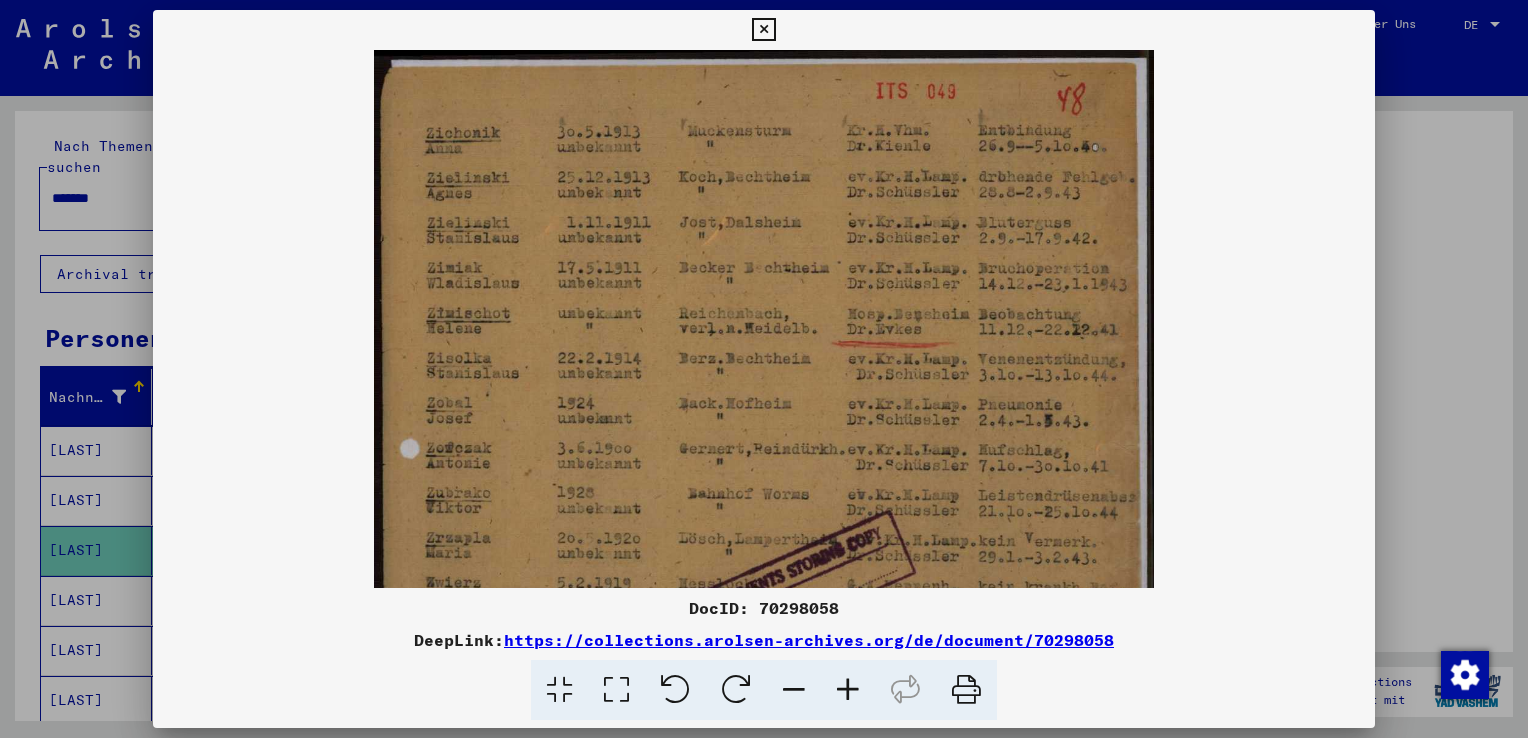 click at bounding box center [848, 690] 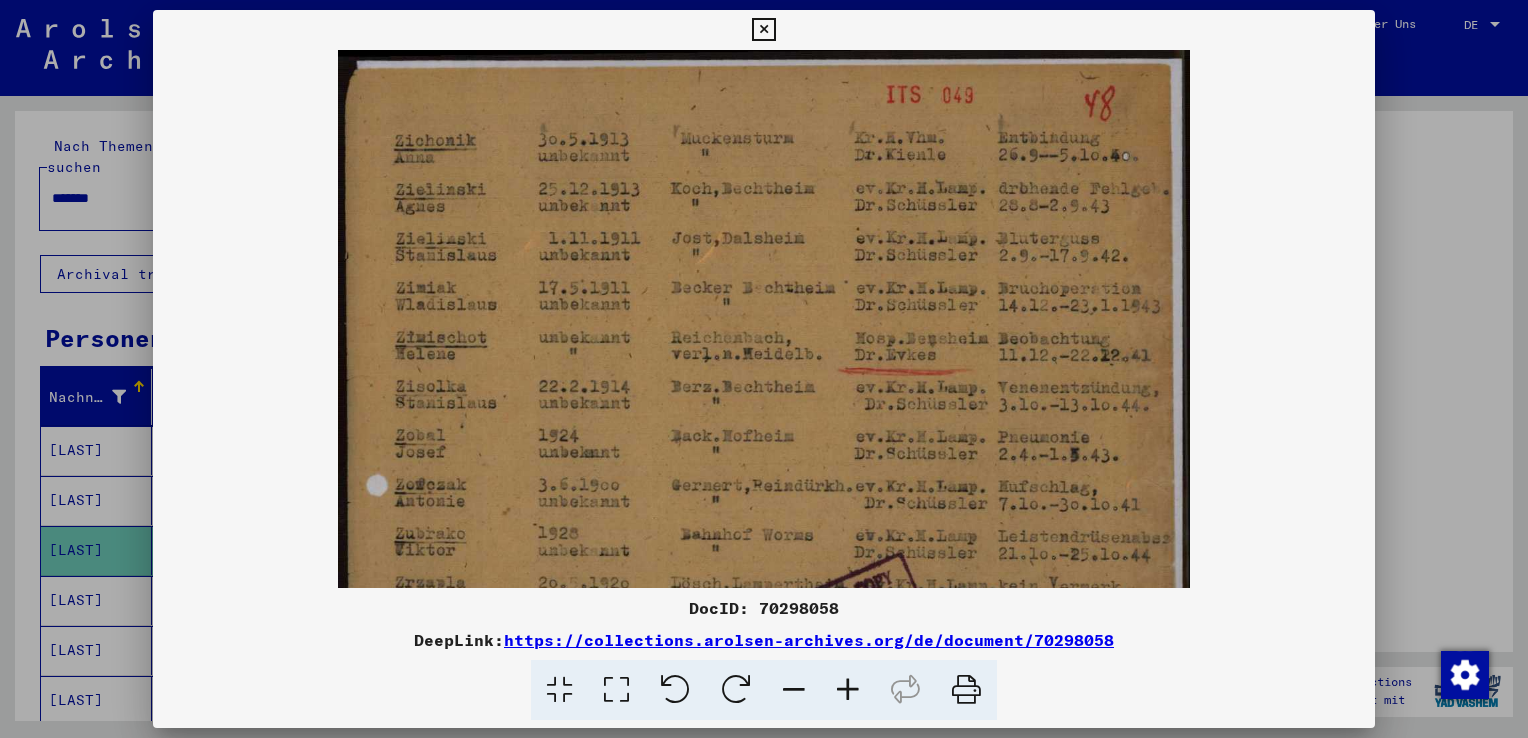 click at bounding box center (848, 690) 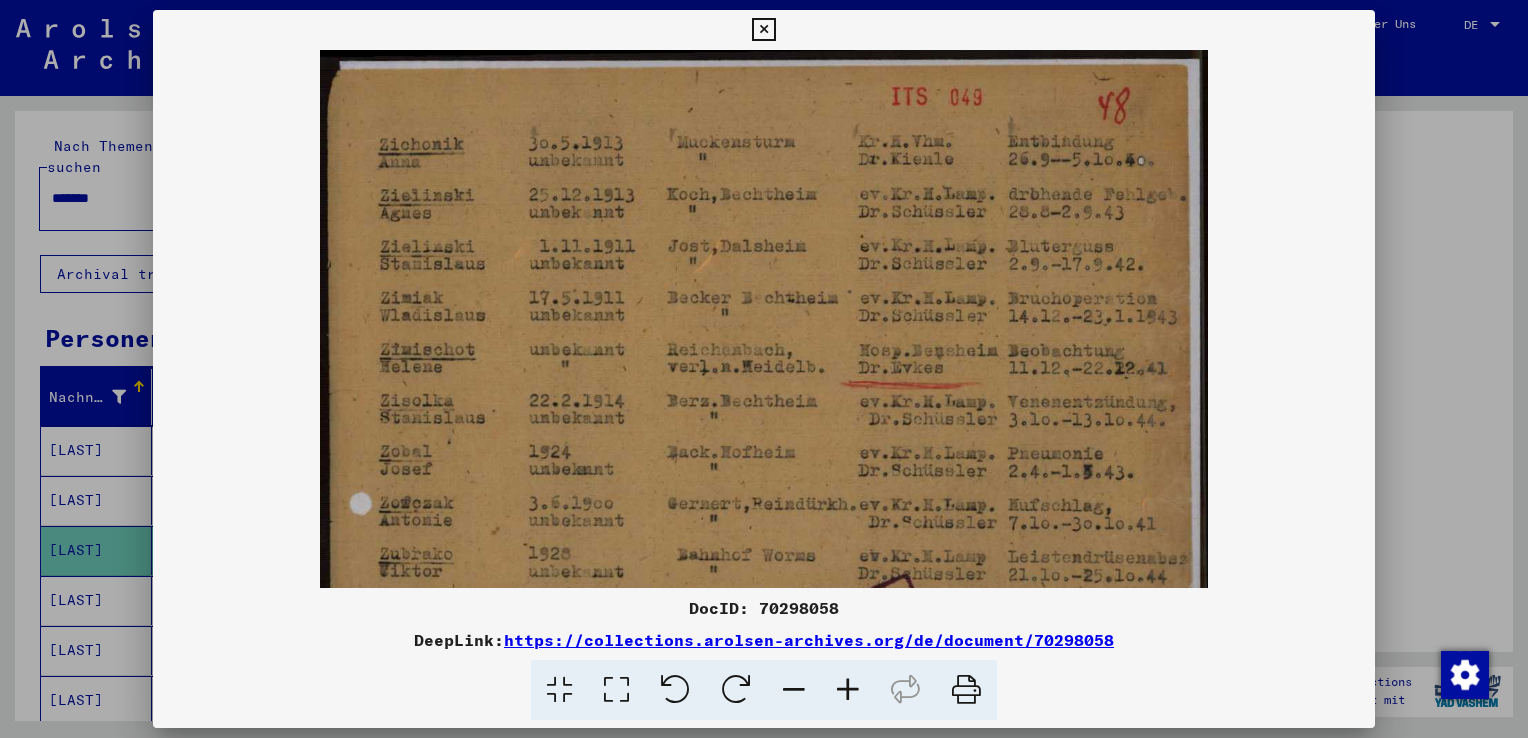 click at bounding box center (848, 690) 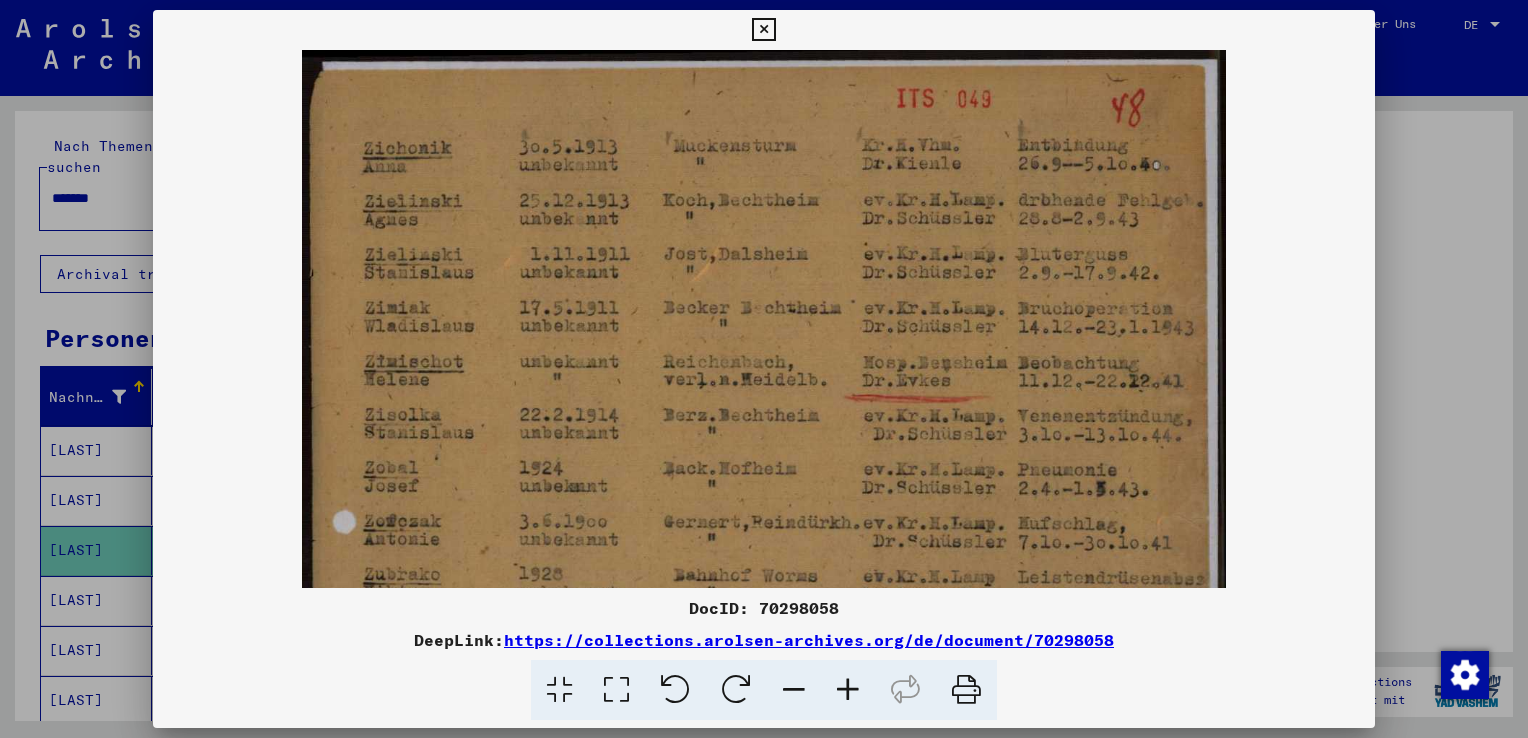 click at bounding box center (848, 690) 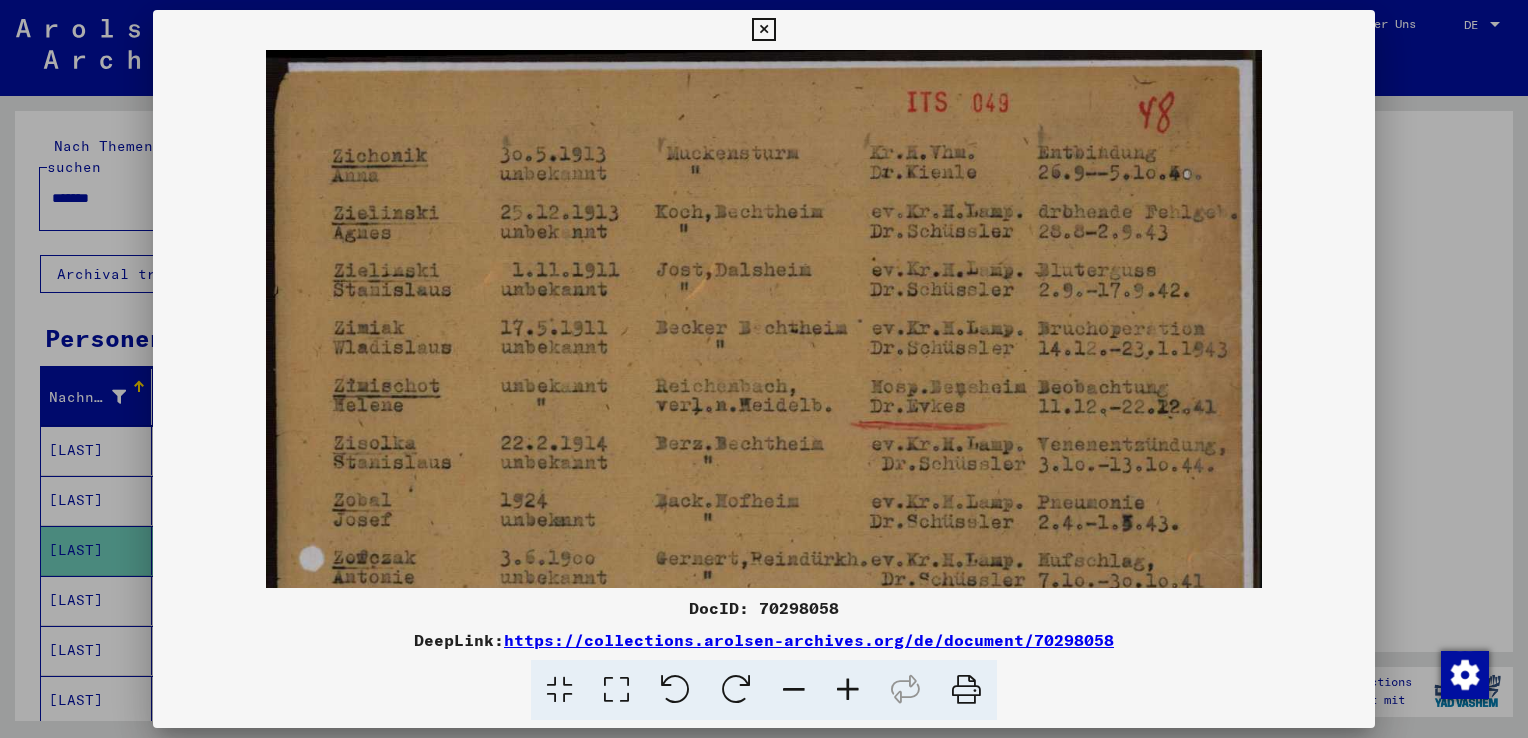 click at bounding box center [848, 690] 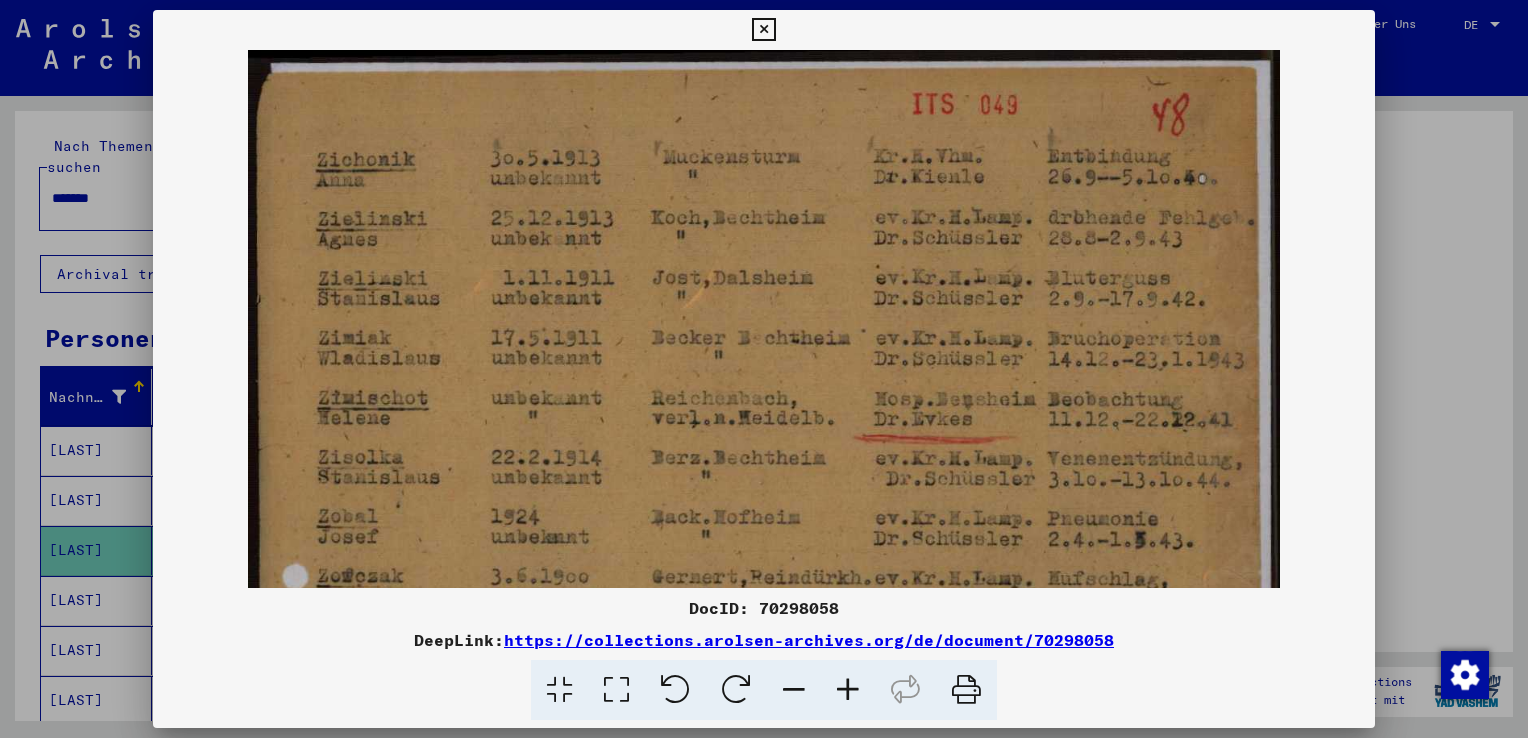 click at bounding box center (848, 690) 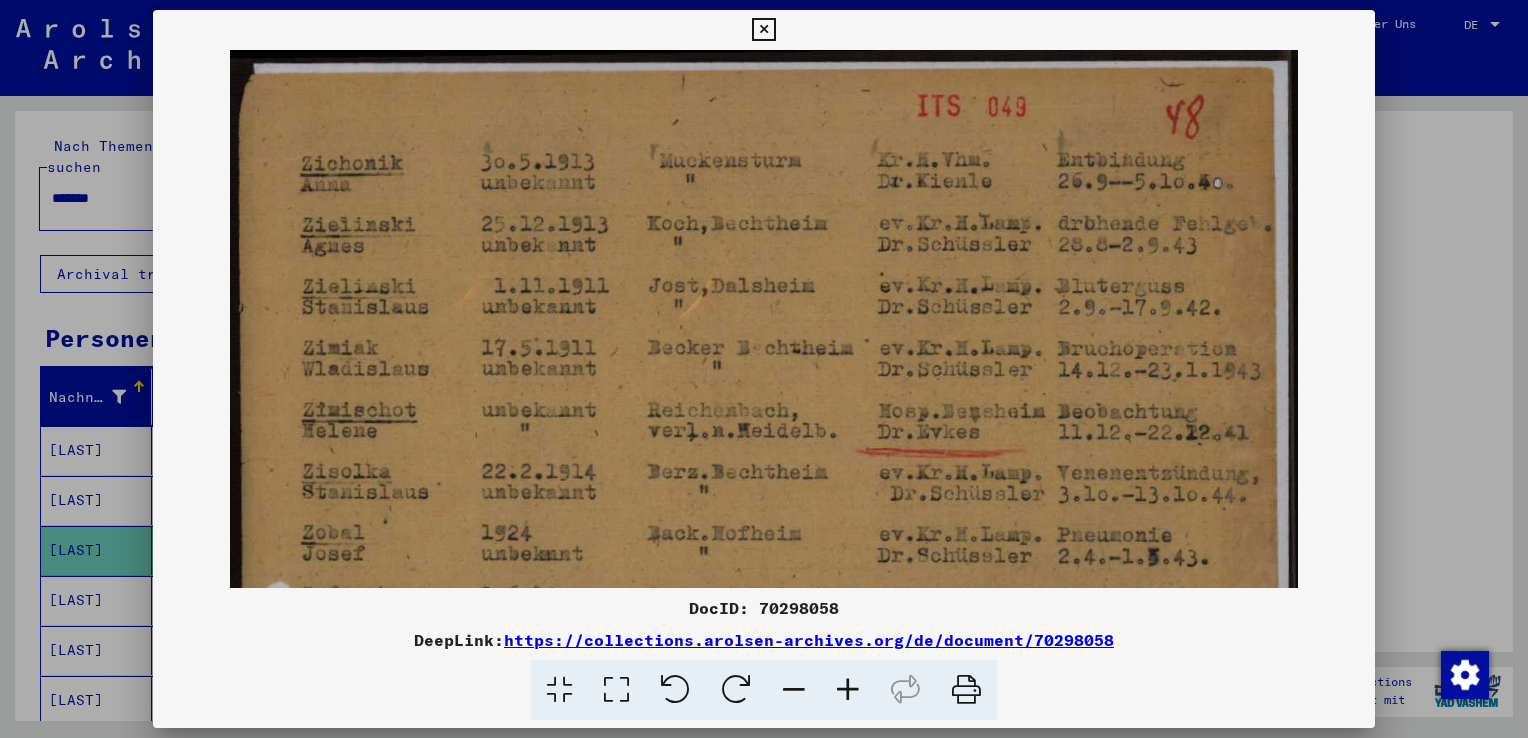 click at bounding box center (848, 690) 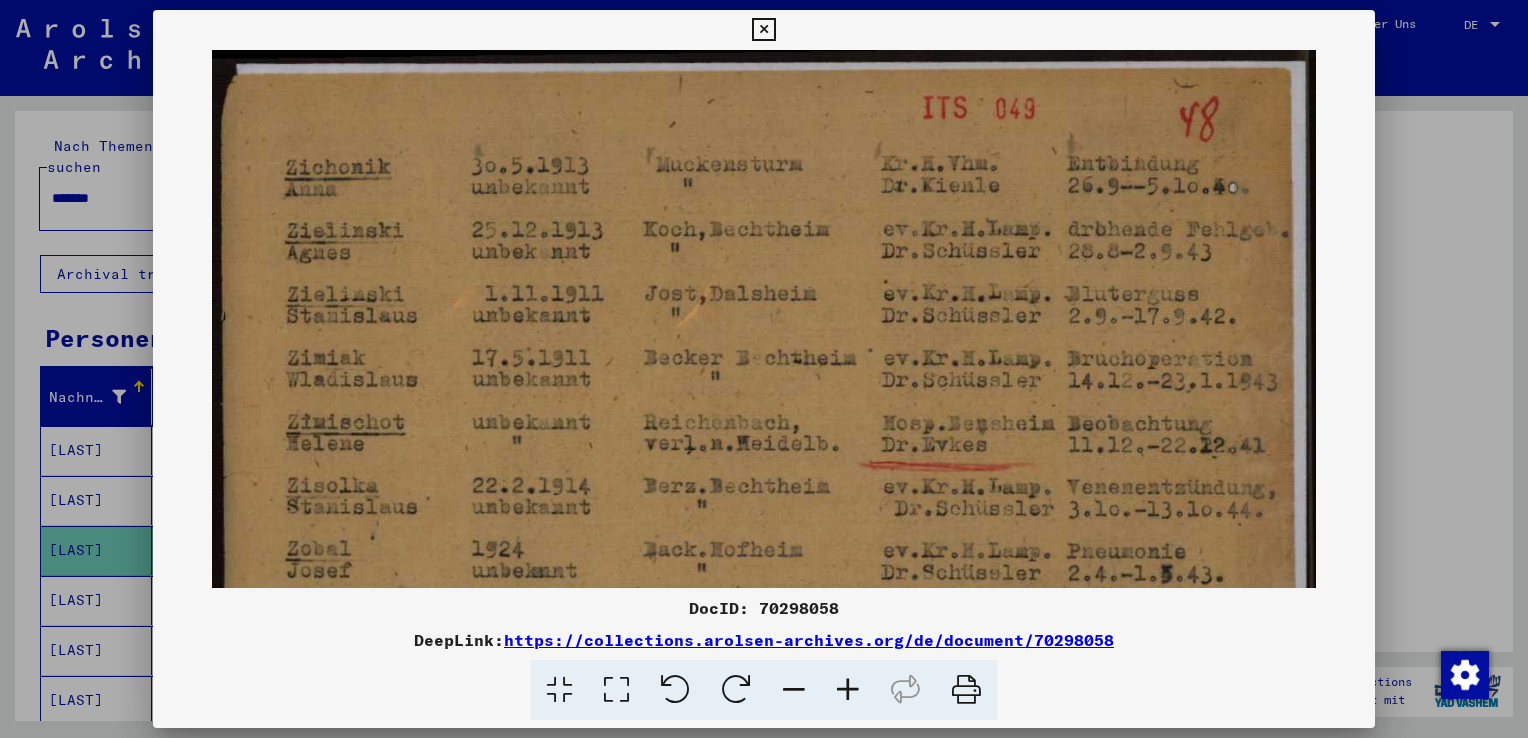 click at bounding box center (848, 690) 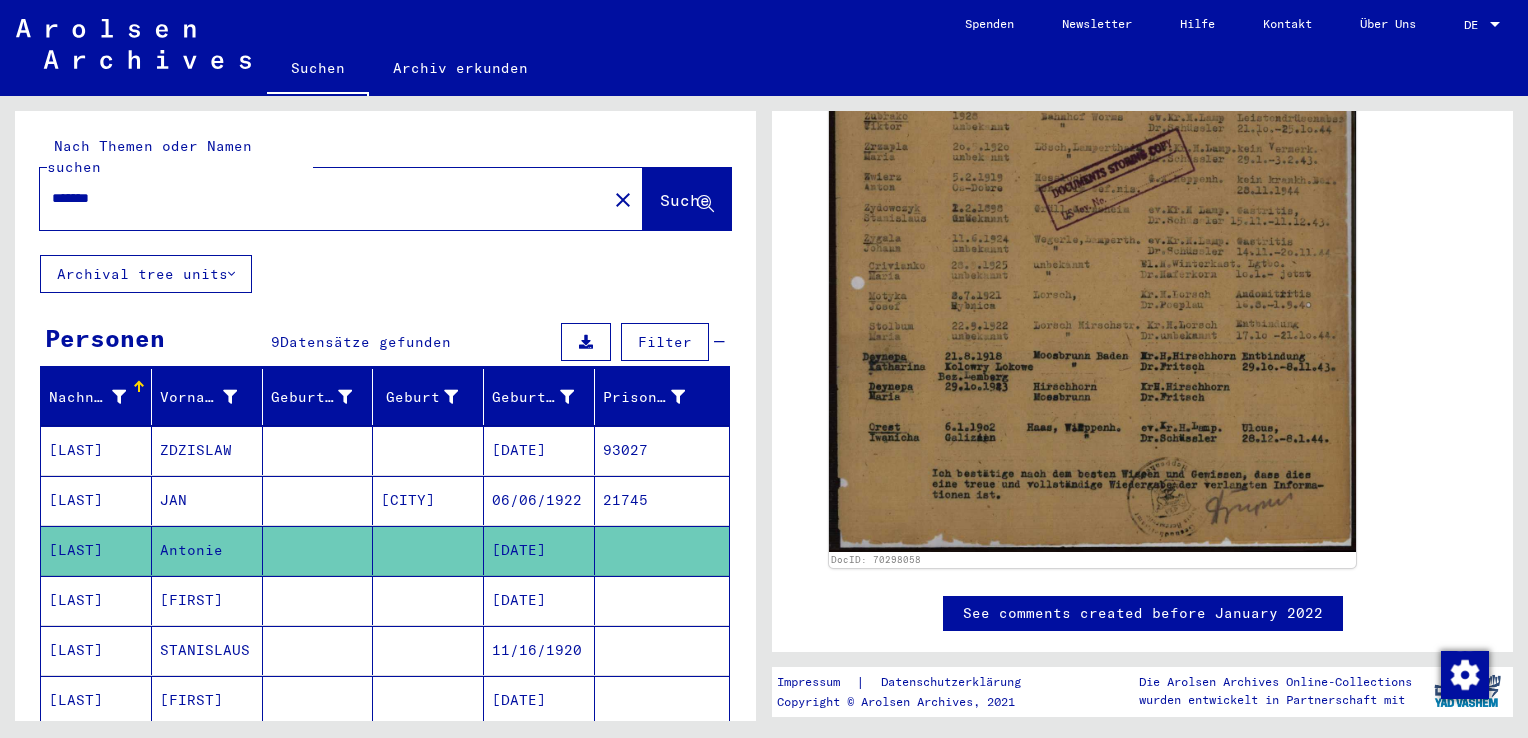 scroll, scrollTop: 653, scrollLeft: 0, axis: vertical 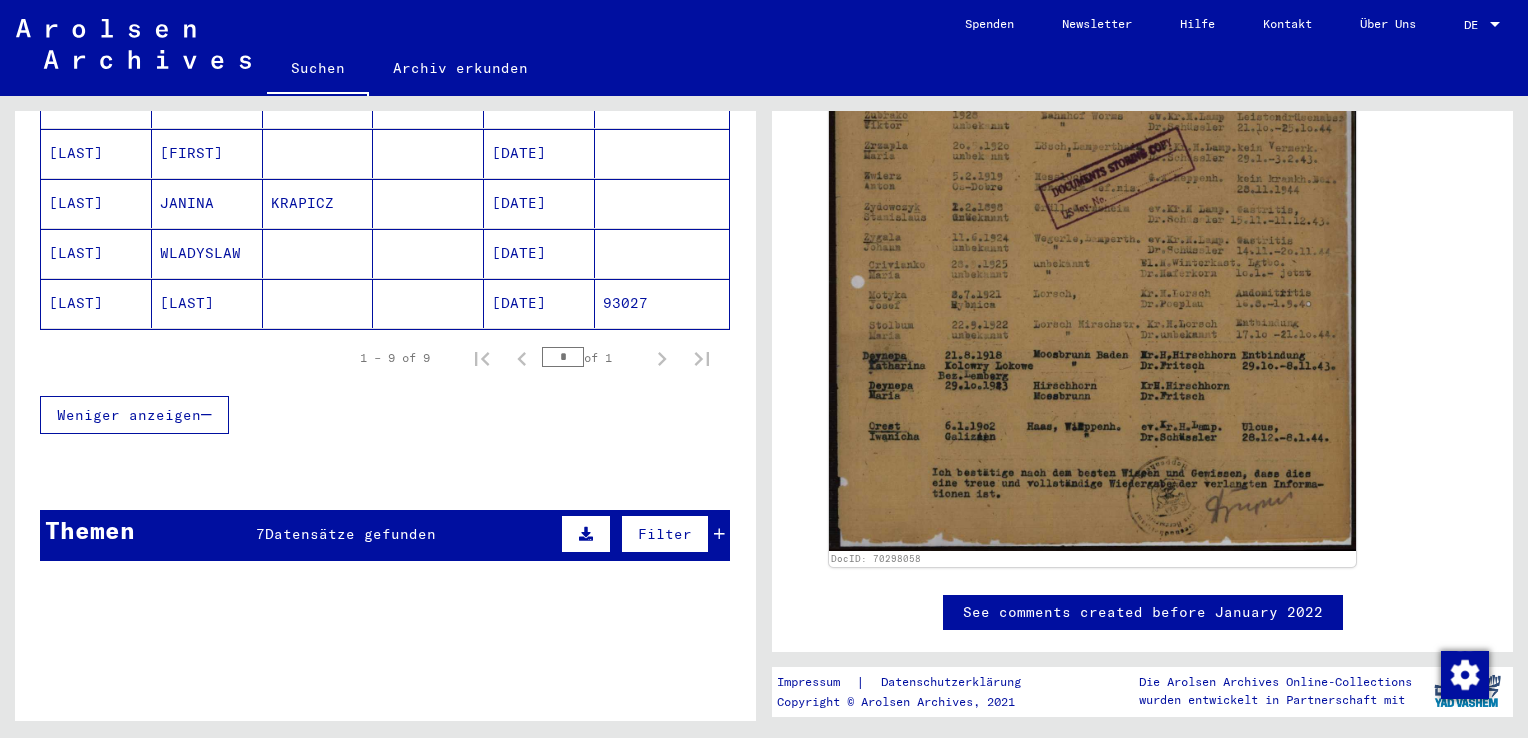 click on "Nachname   Vorname   Geburtsname   Geburt‏   Geburtsdatum   Prisoner #   [LAST]   [FIRST]         [DATE]   93027   [LAST]   [FIRST]      [LAST]   [DATE]   21745   [LAST]   [FIRST]         [DATE]      [LAST]   [FIRST]         [DATE]      [LAST]   [FIRST]         [DATE]      [LAST]   [FIRST]         [DATE]      [LAST]   [FIRST]   [LAST]      [DATE]      [LAST]   [FIRST]         [DATE]   93027   1 – 9 of 9  *  of 1  Weniger anzeigen  Signature Nachname Vorname Geburtsname Geburt‏ Geburtsdatum Prisoner # Vater (Adoptivvater) Mutter (Adoptivmutter) Religion Nationalität Beruf Haftstätte Sterbedatum Letzter Wohnort Letzter Wohnort (Land) Haftstätte Letzter Wohnort (Provinz) Letzter Wohnort (Ort) Letzter Wohnort (Stadtteil) Letzter Wohnort (Straße) Letzter Wohnort (Hausnummer) 1.1.26.3 - Akten mit Namen ab [LAST] [LAST] [FIRST] [DATE] 93027 1.1.41.2 - Akten mit Namen ab [LAST] [LAST] [FIRST] [LAST] [DATE] 21745" at bounding box center [385, 141] 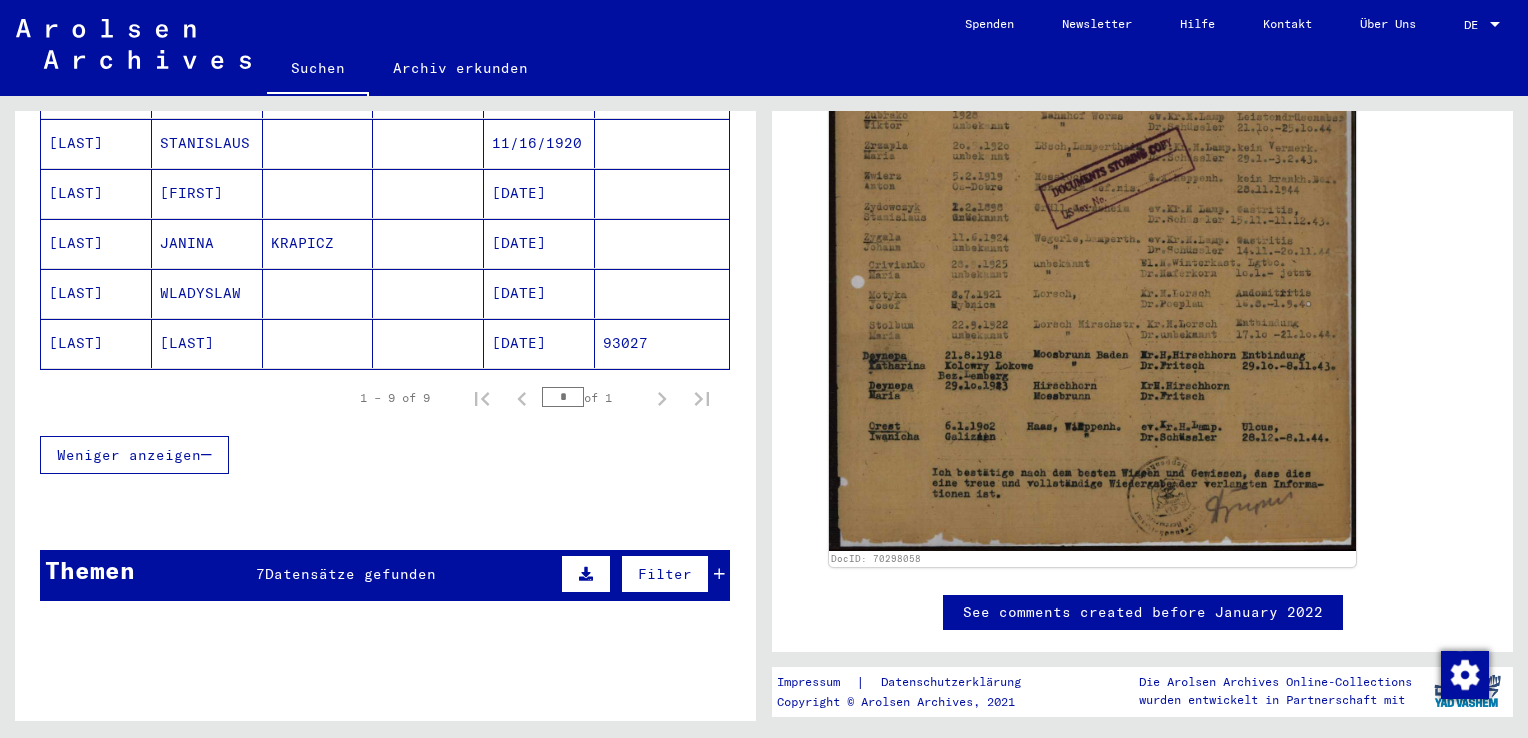 scroll, scrollTop: 467, scrollLeft: 0, axis: vertical 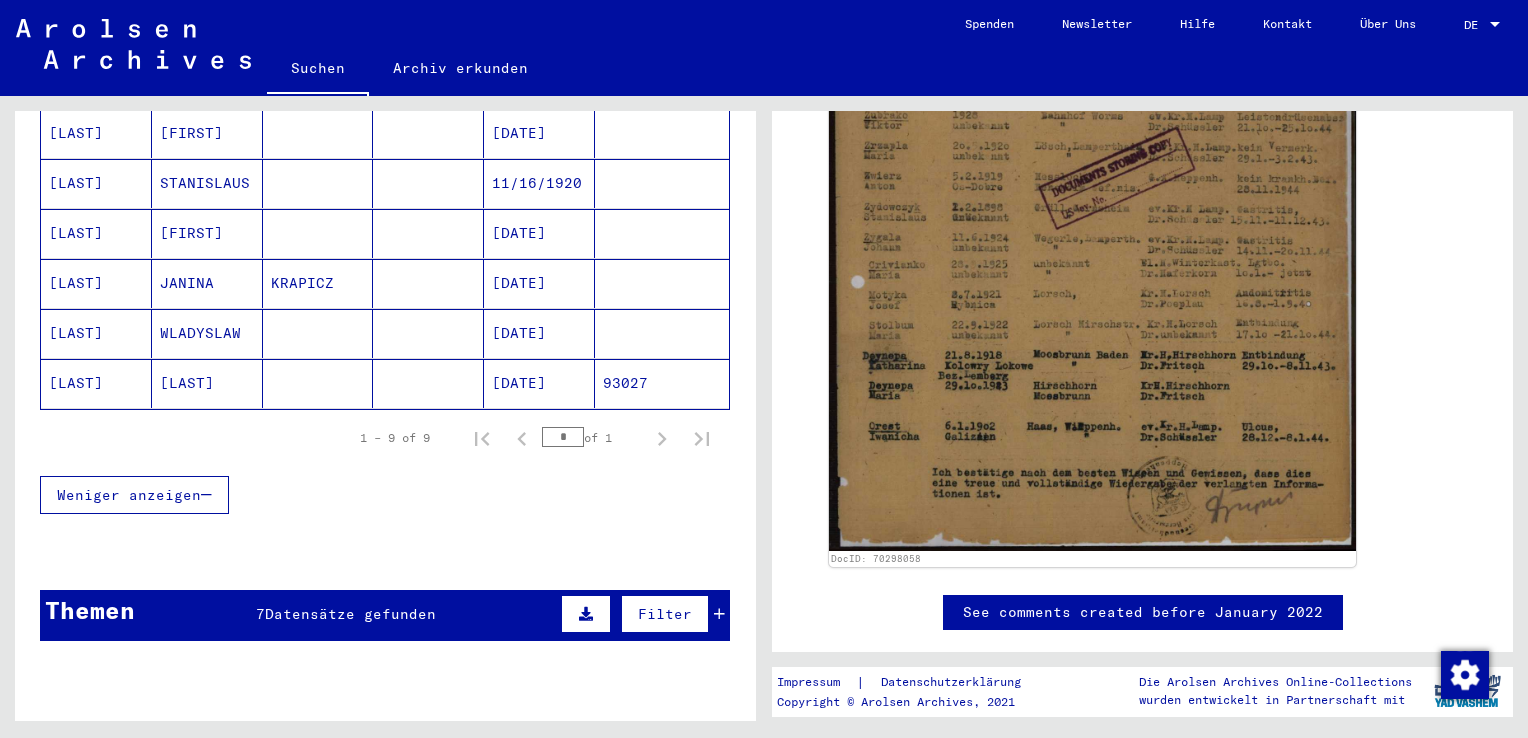 click on "WLADYSLAW" at bounding box center [207, 383] 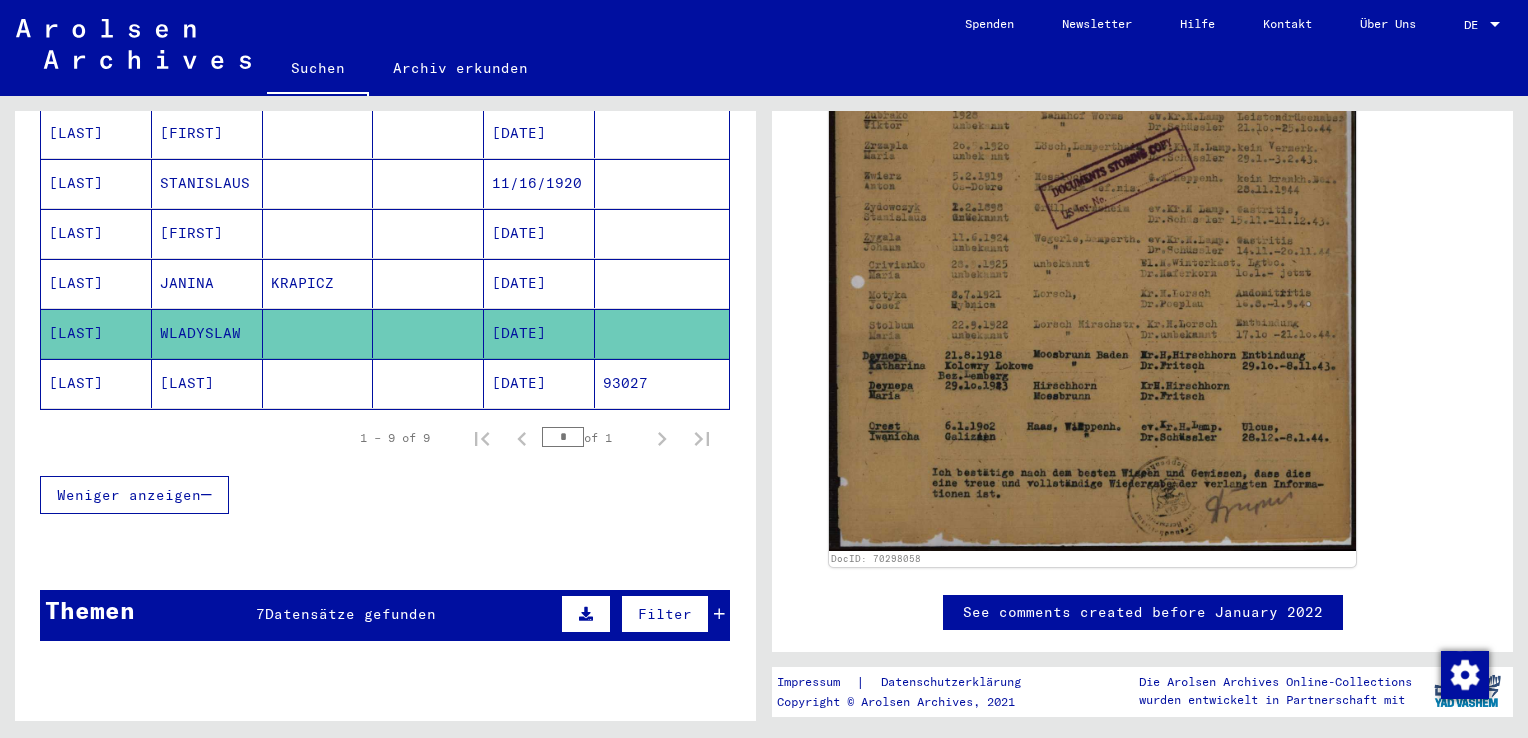 click on "WLADYSLAW" 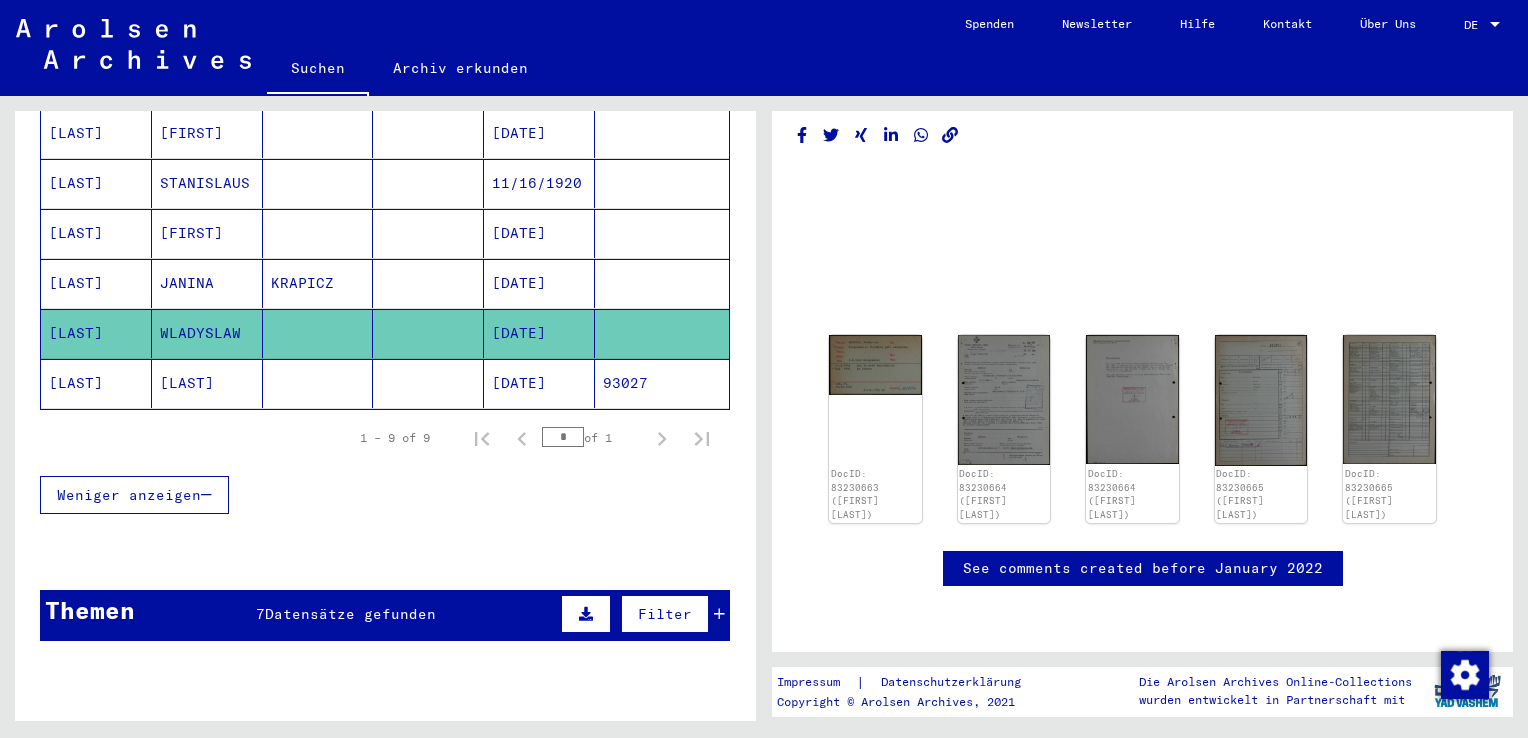 scroll, scrollTop: 536, scrollLeft: 0, axis: vertical 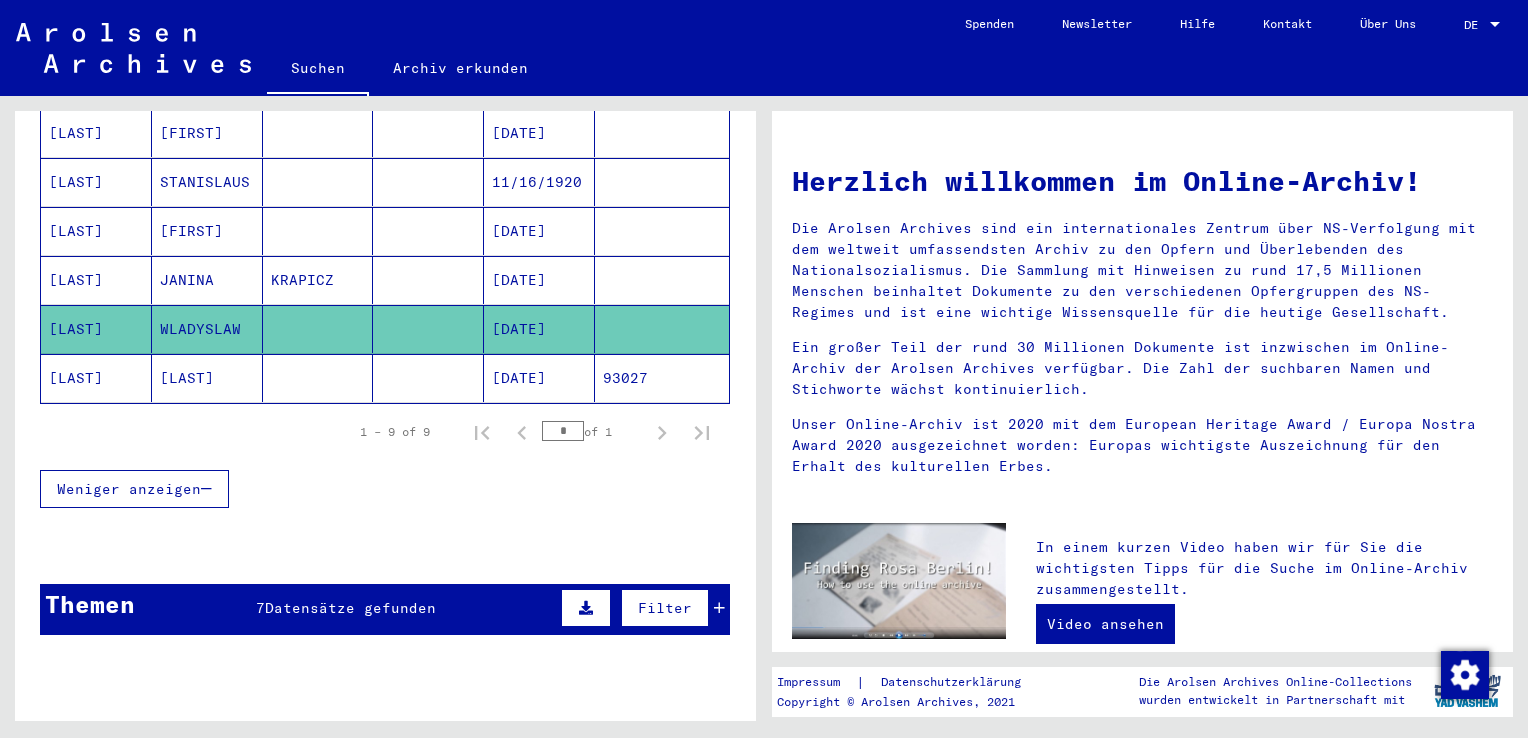 type on "**********" 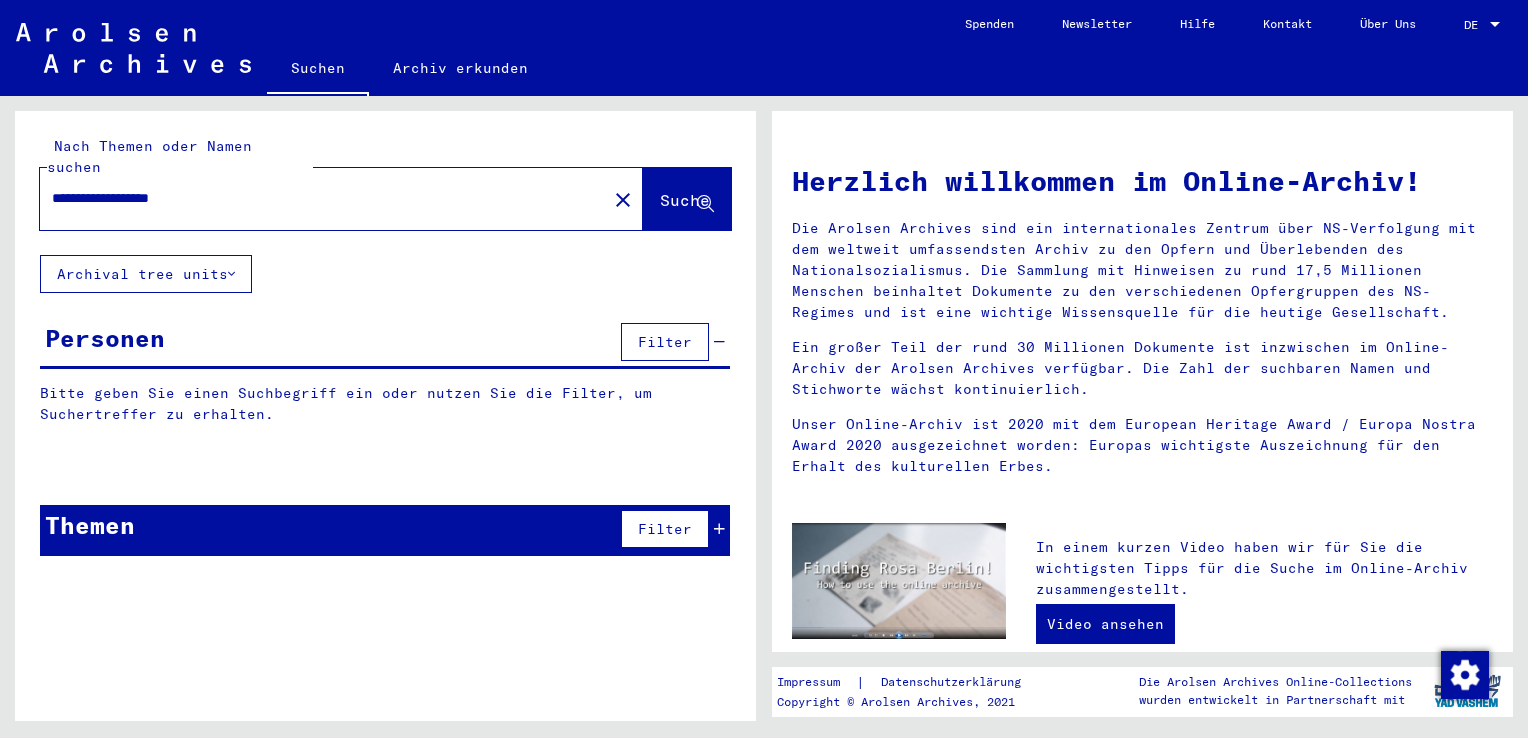 scroll, scrollTop: 0, scrollLeft: 0, axis: both 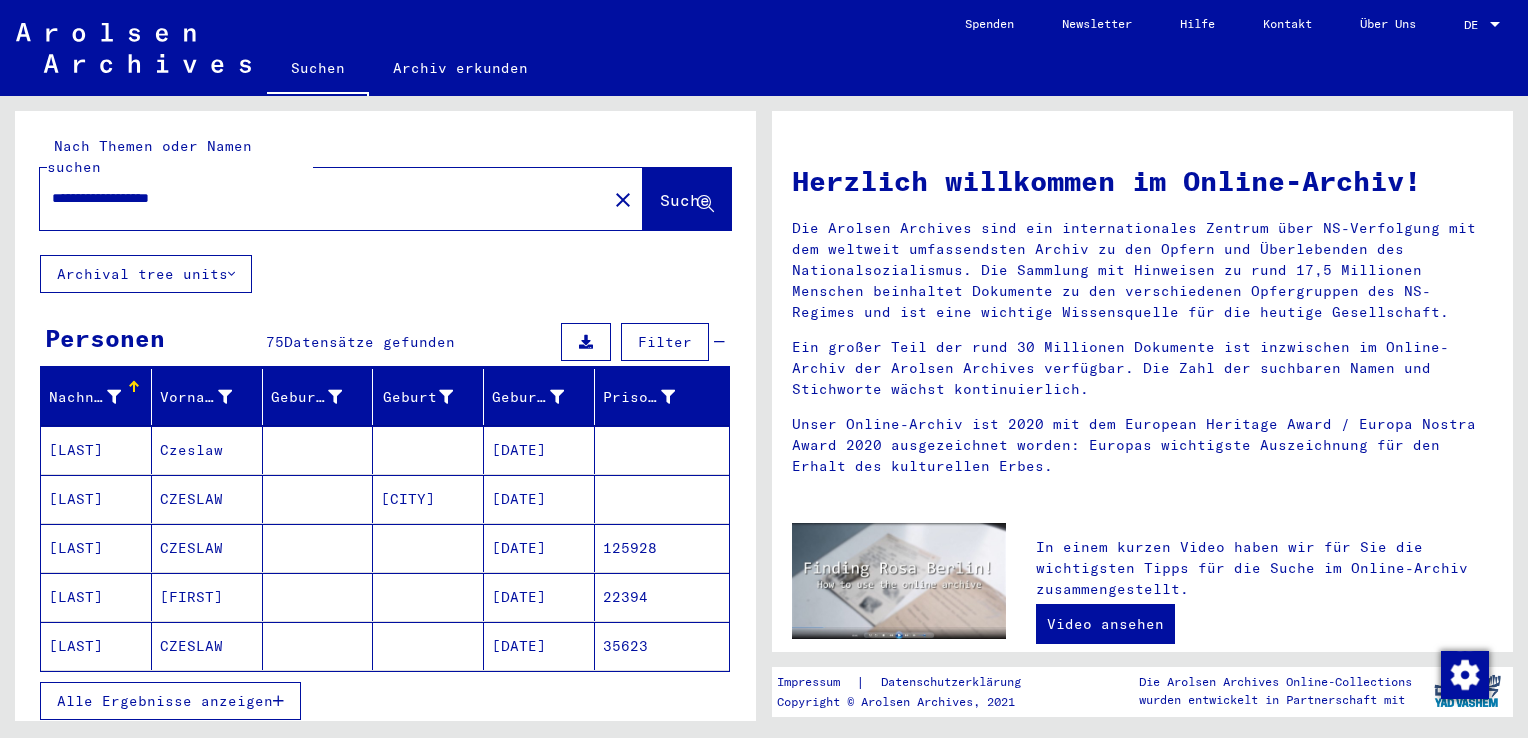click on "[FIRST]" at bounding box center (207, 646) 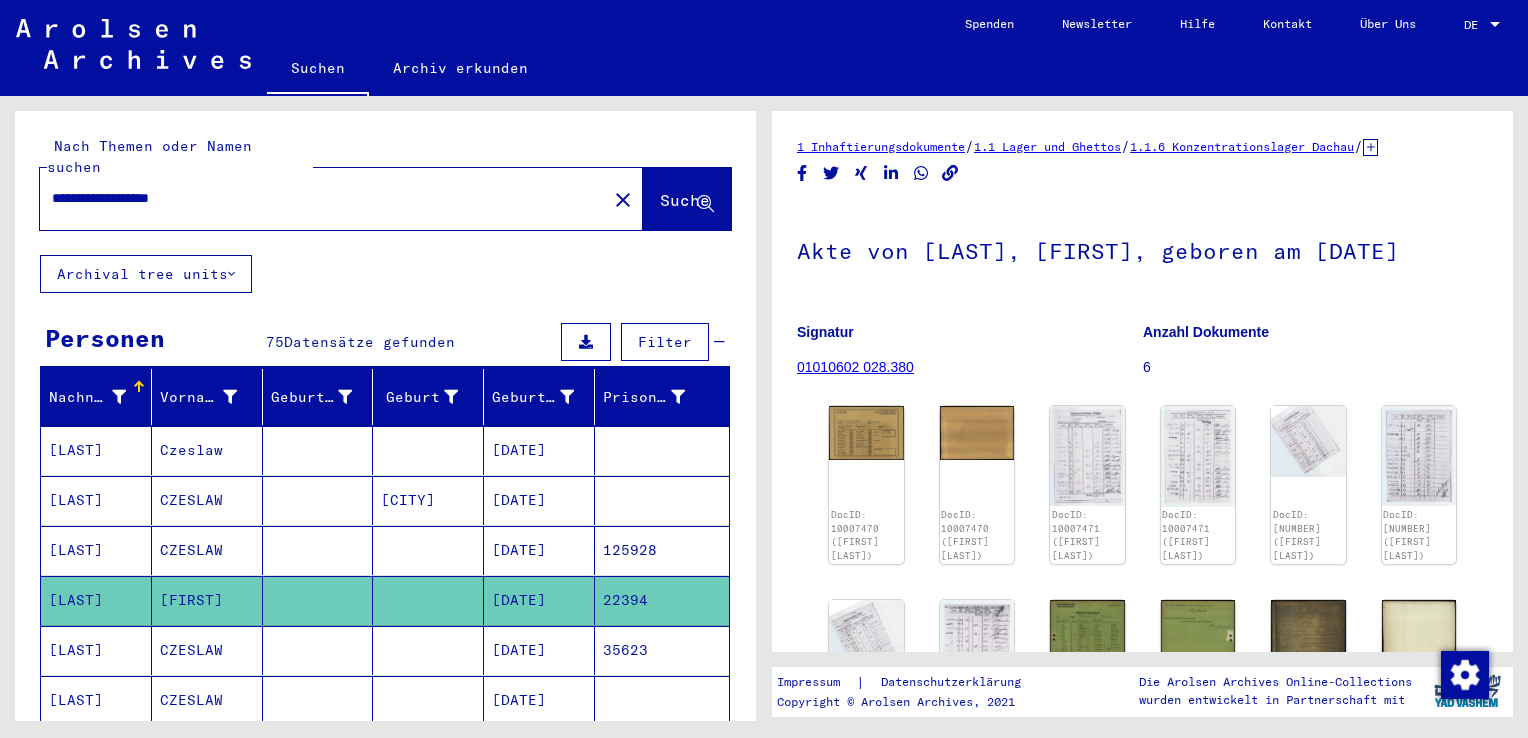 scroll, scrollTop: 0, scrollLeft: 0, axis: both 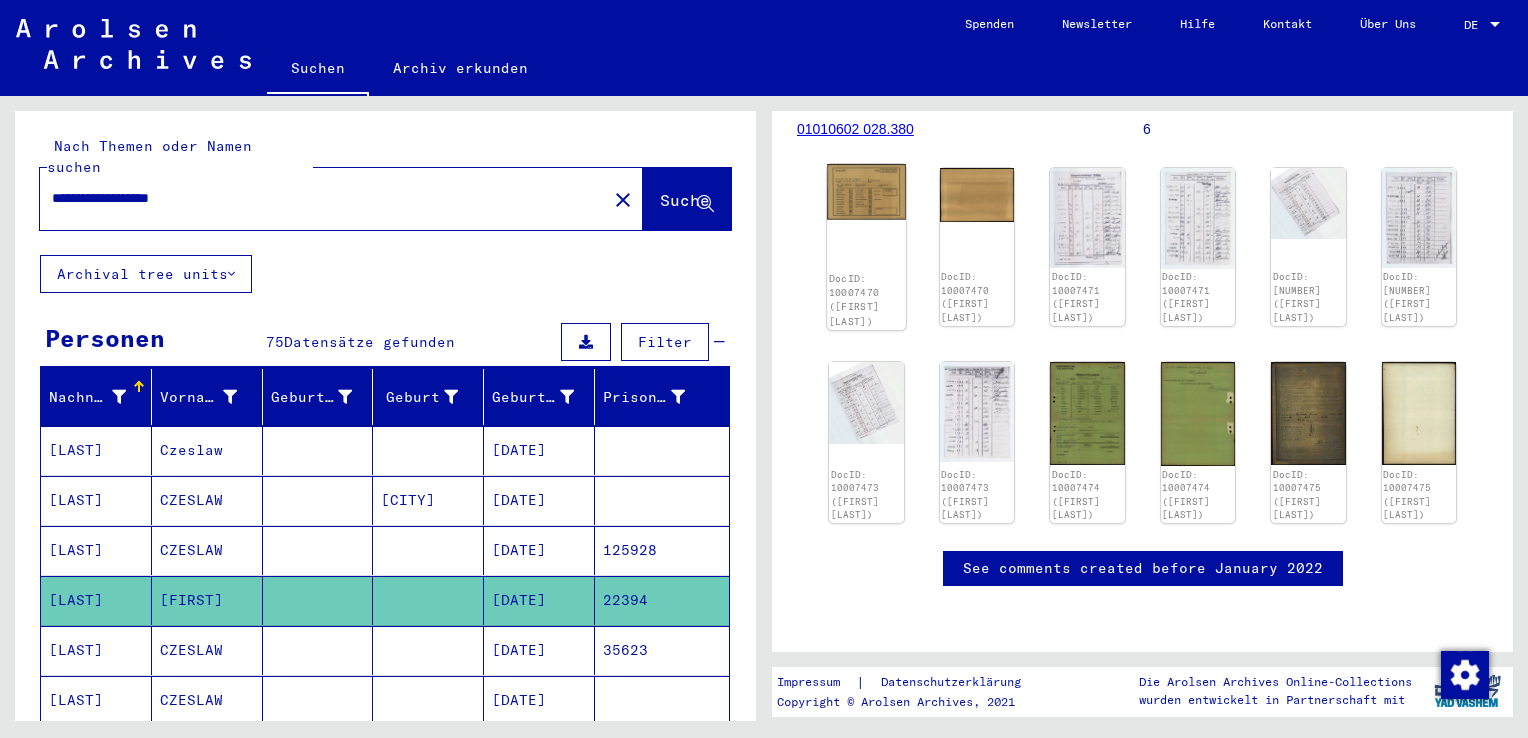 click 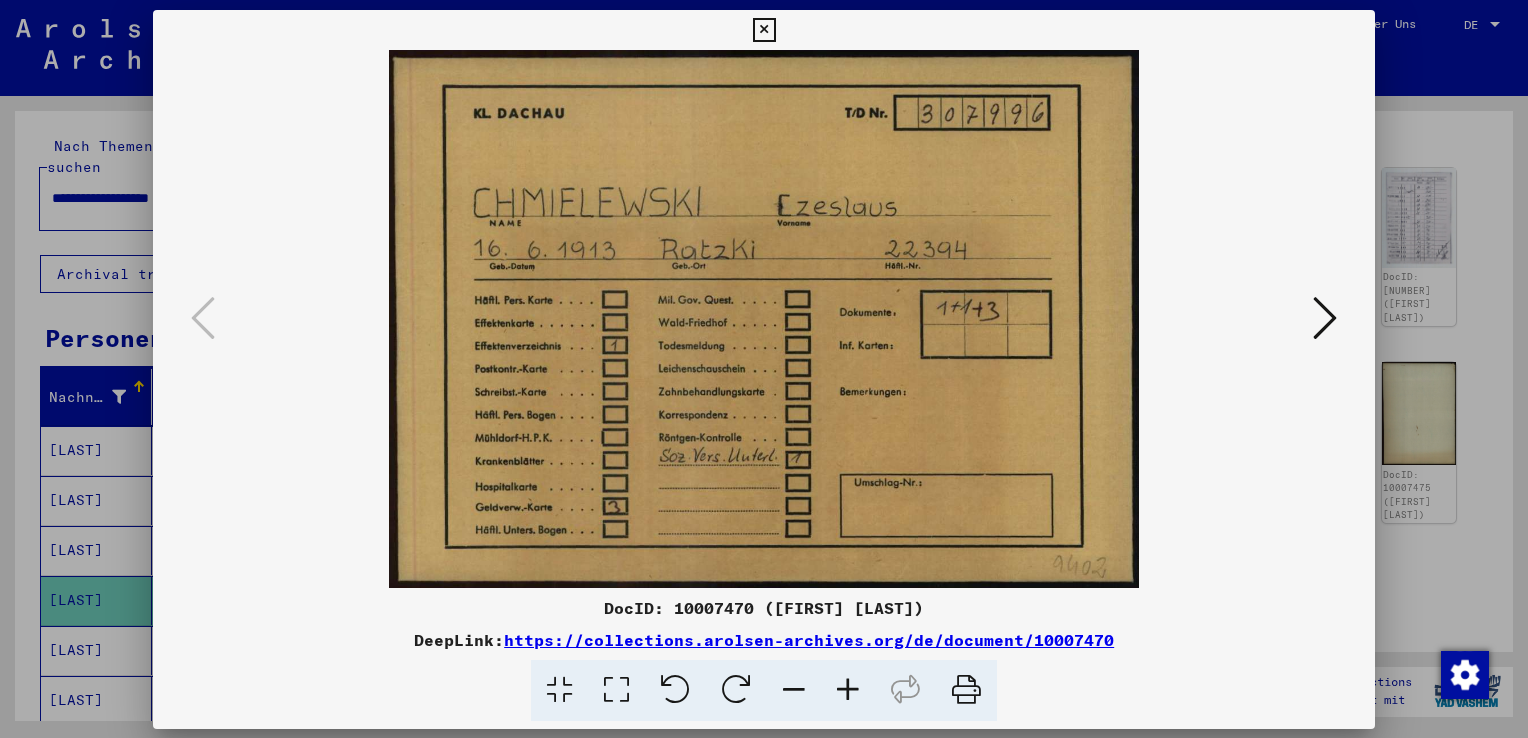 click at bounding box center [764, 319] 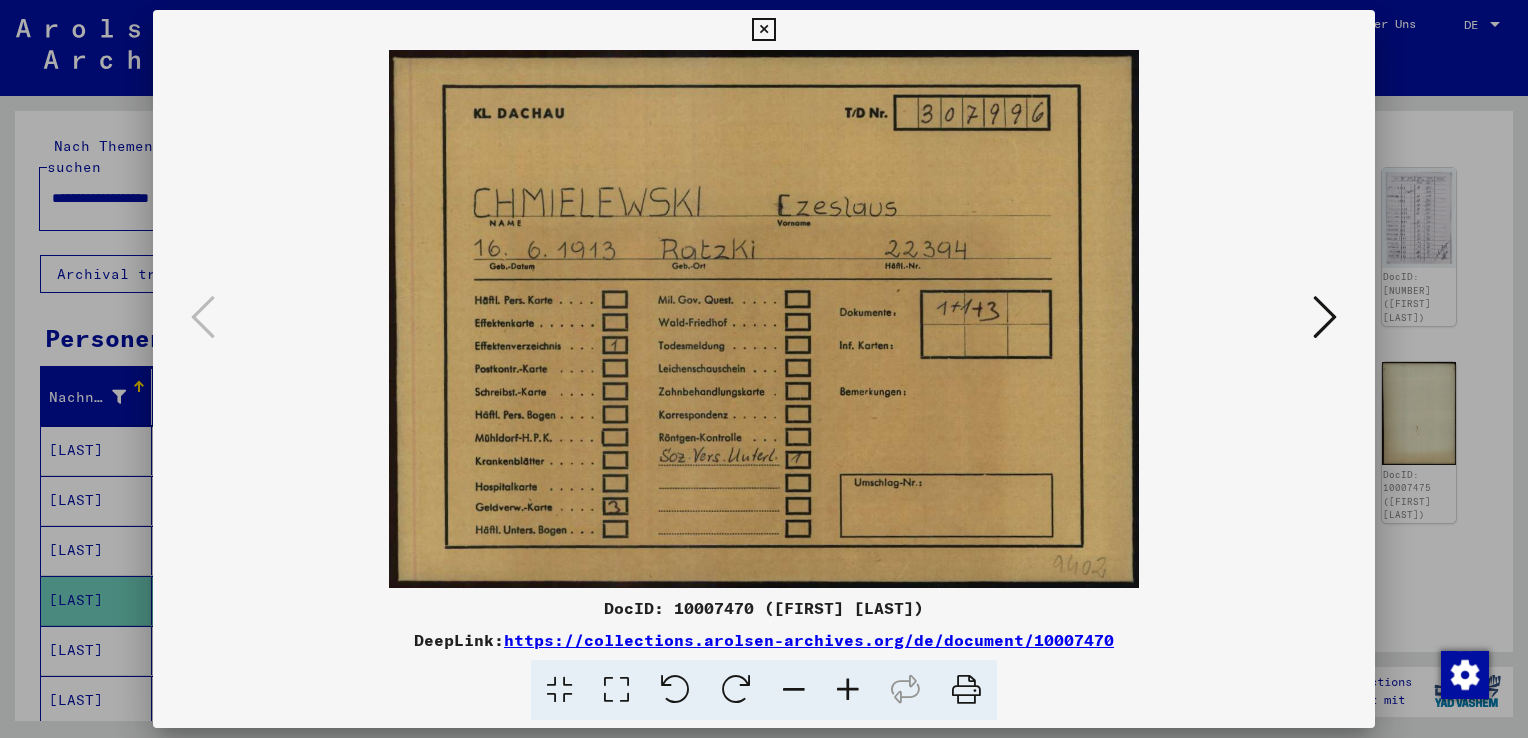 click at bounding box center [763, 30] 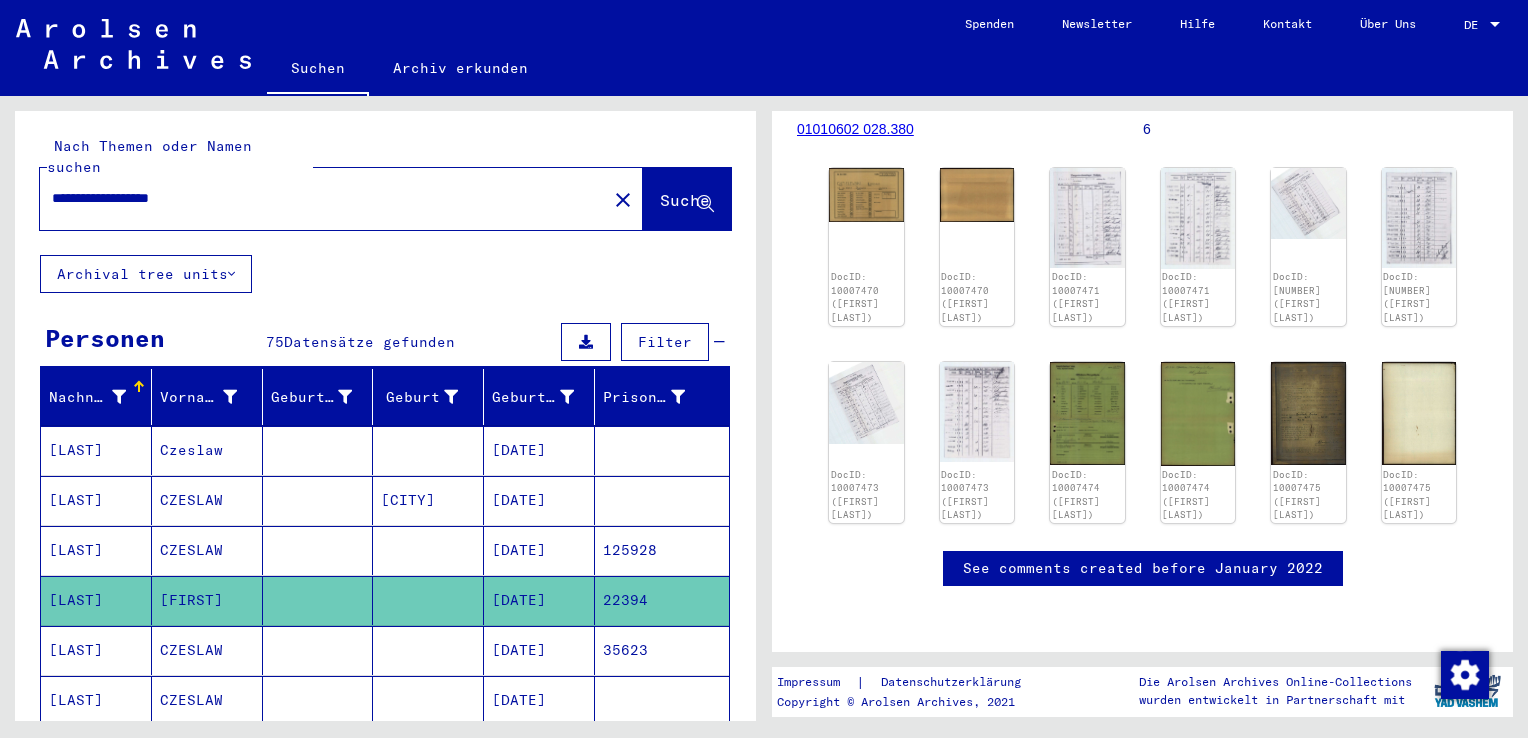 click on "CZESLAW" at bounding box center [207, 700] 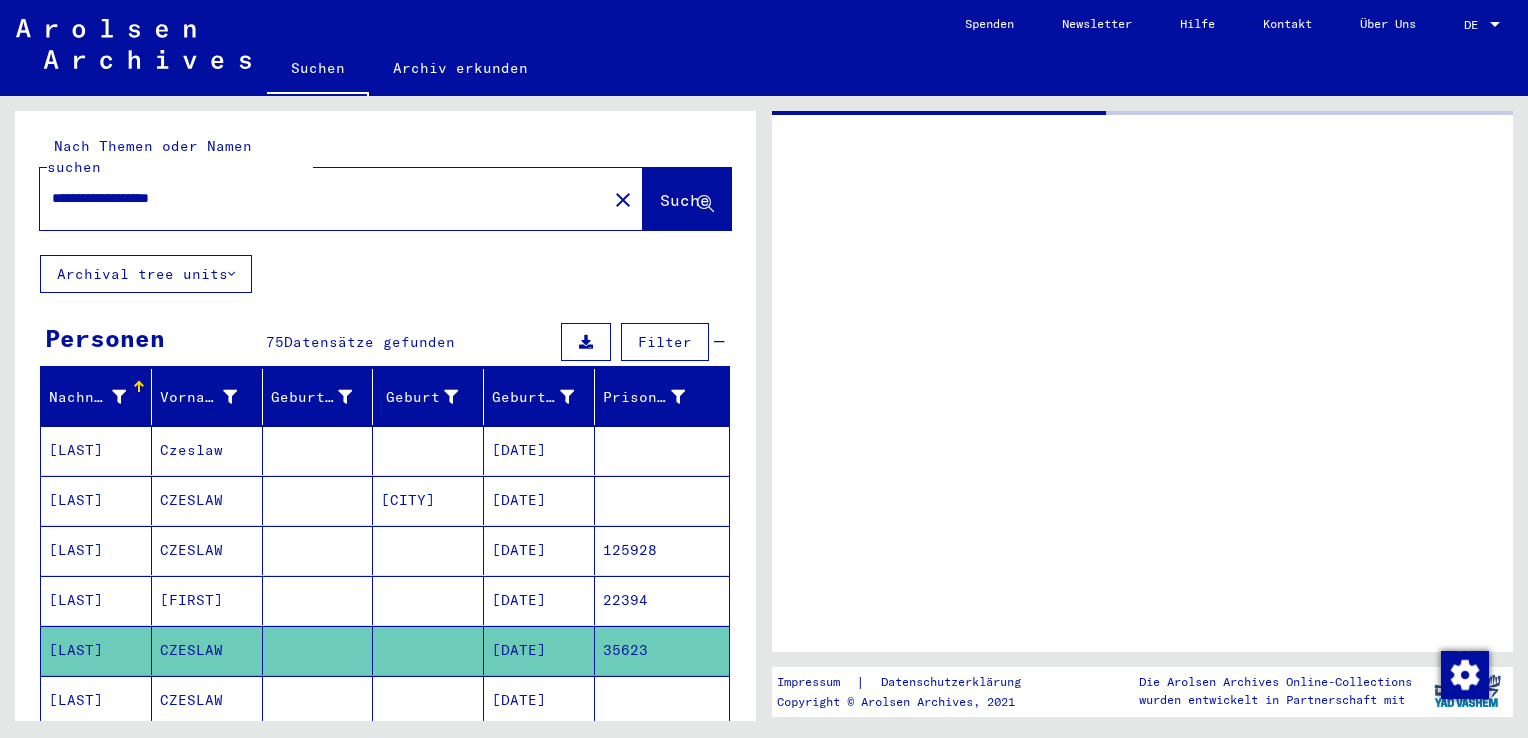 scroll, scrollTop: 0, scrollLeft: 0, axis: both 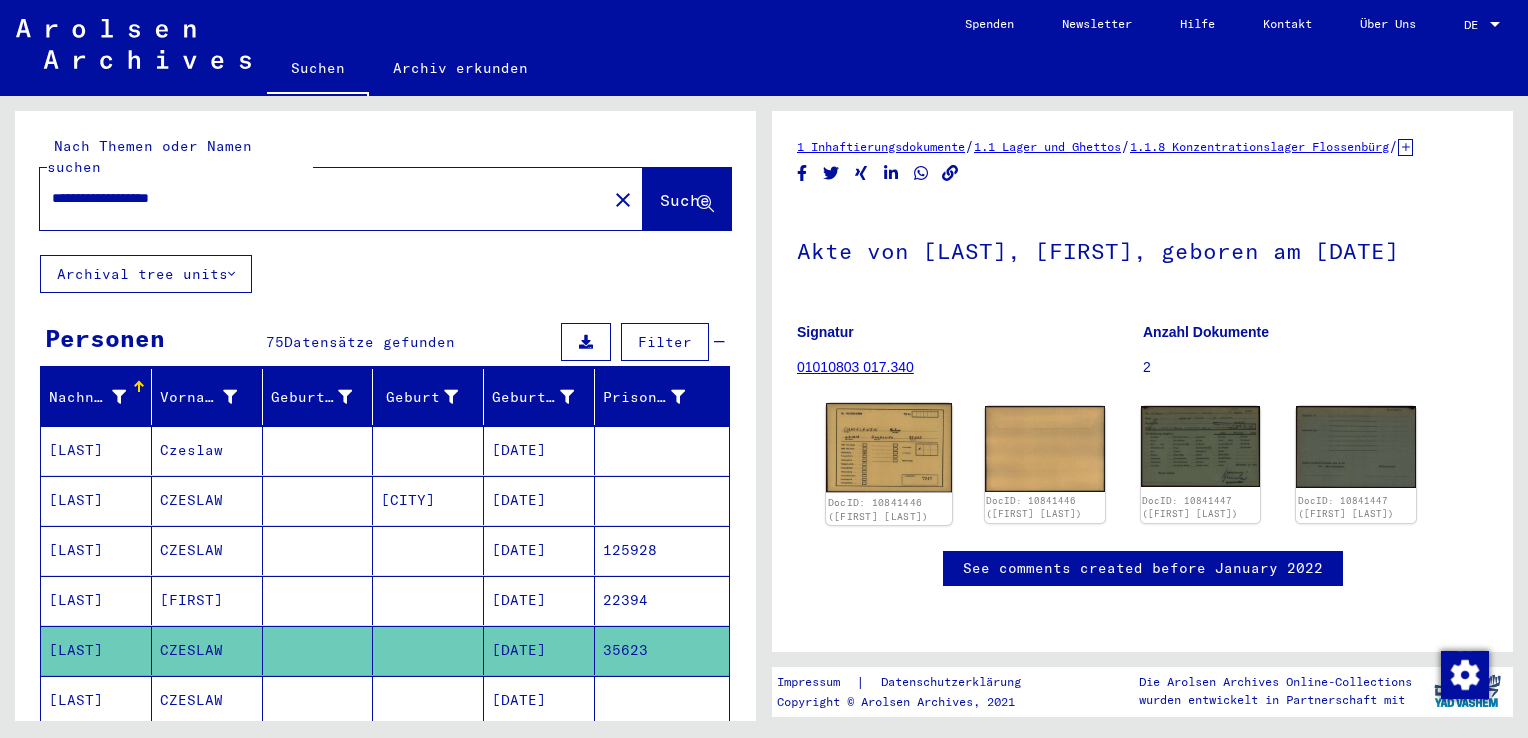 click 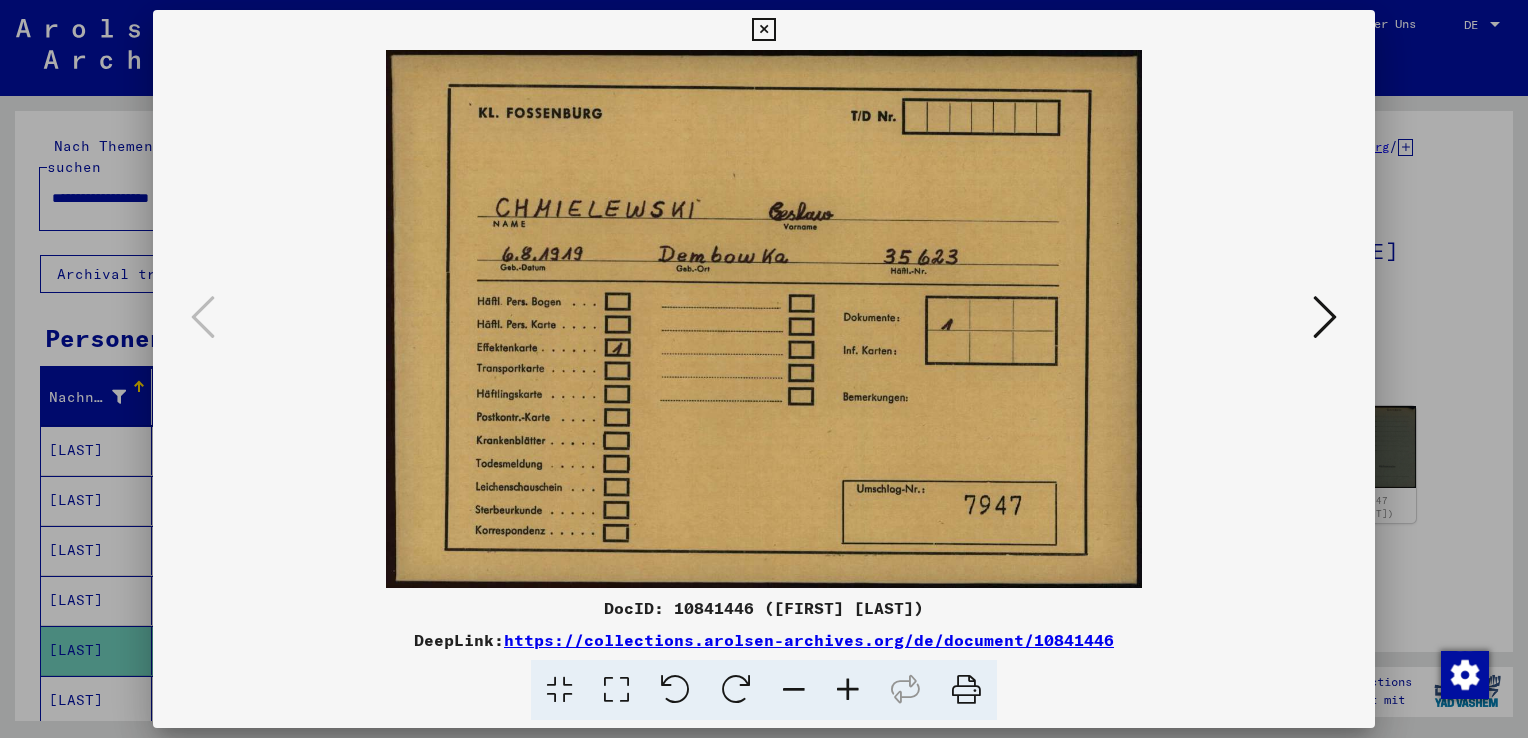 click at bounding box center [764, 319] 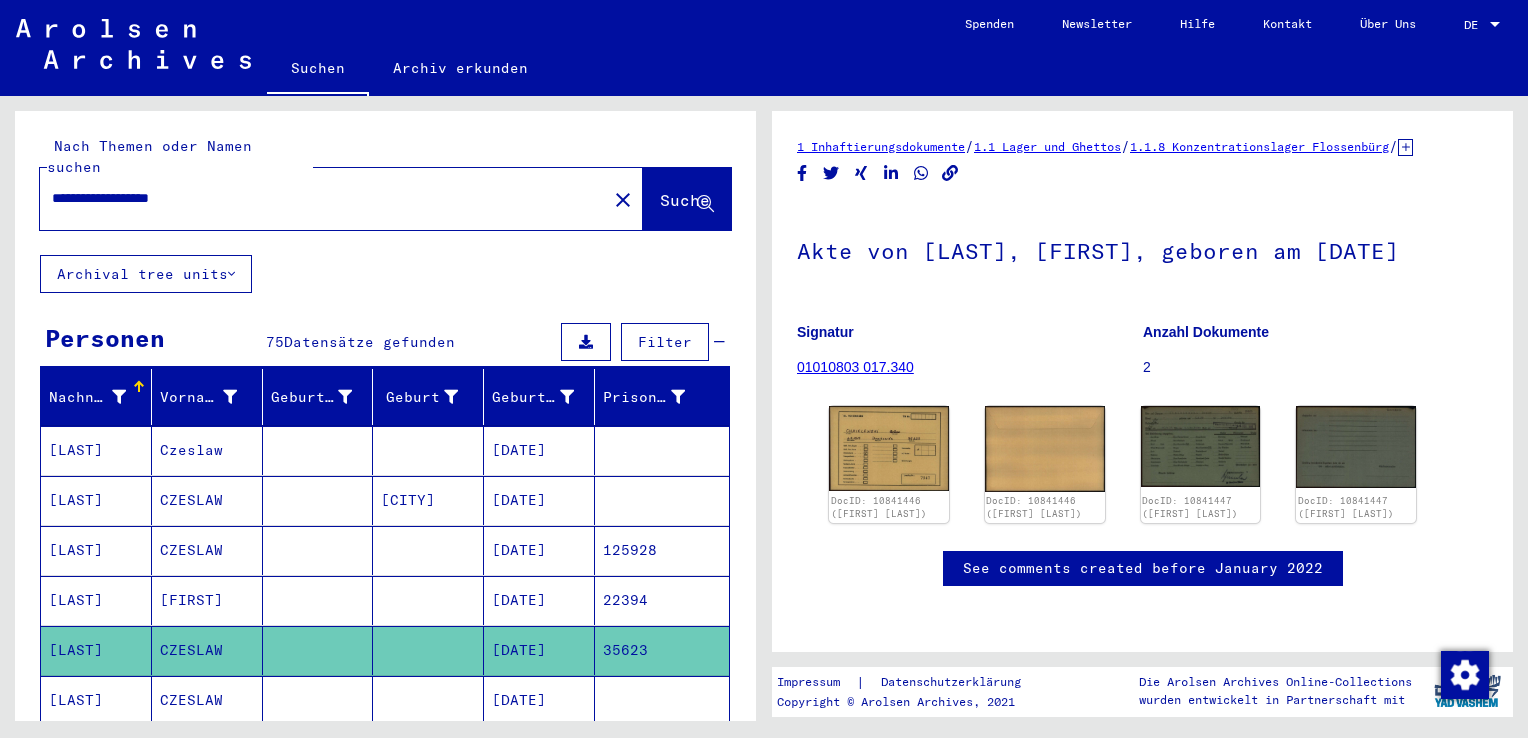 click on "CZESLAW" at bounding box center [207, 750] 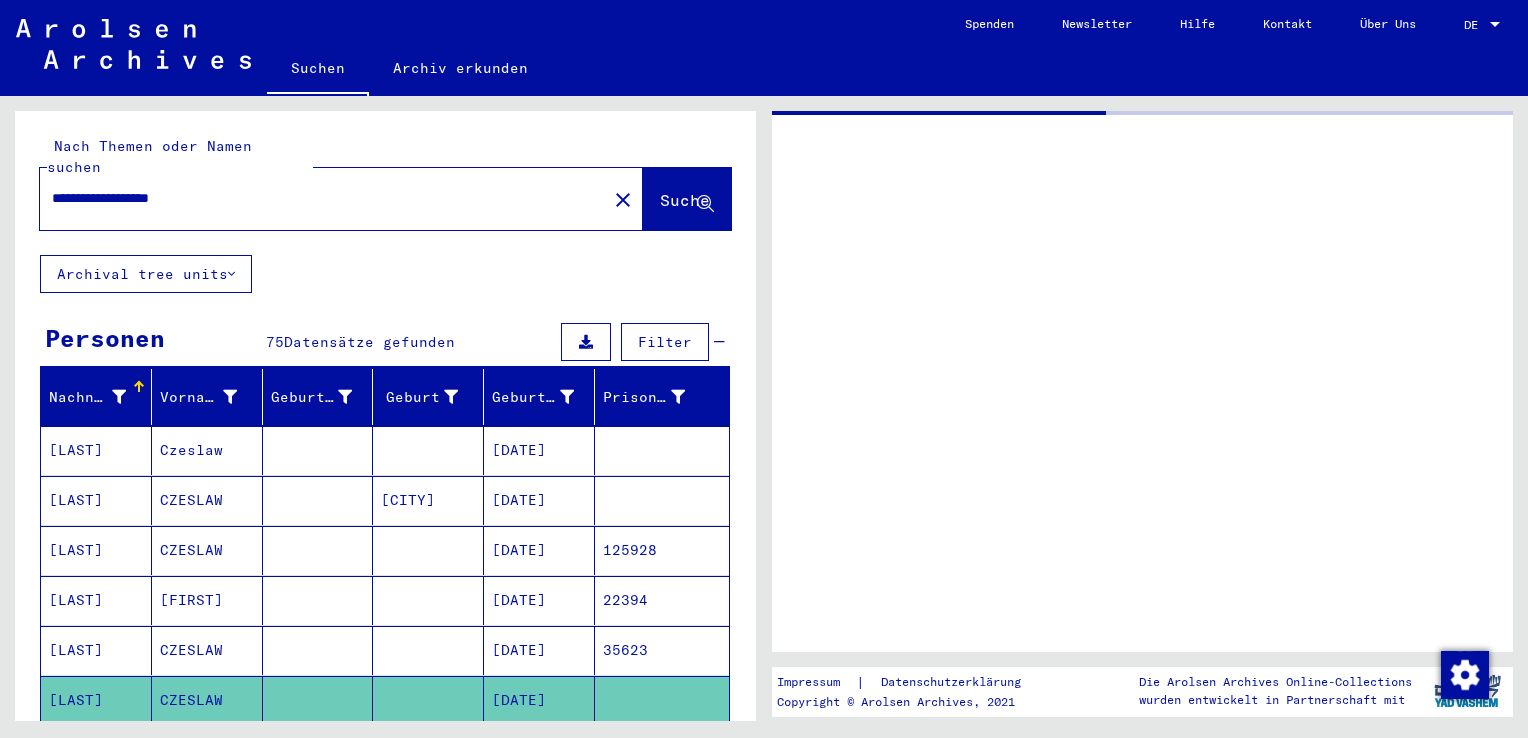 click on "CZESLAW" 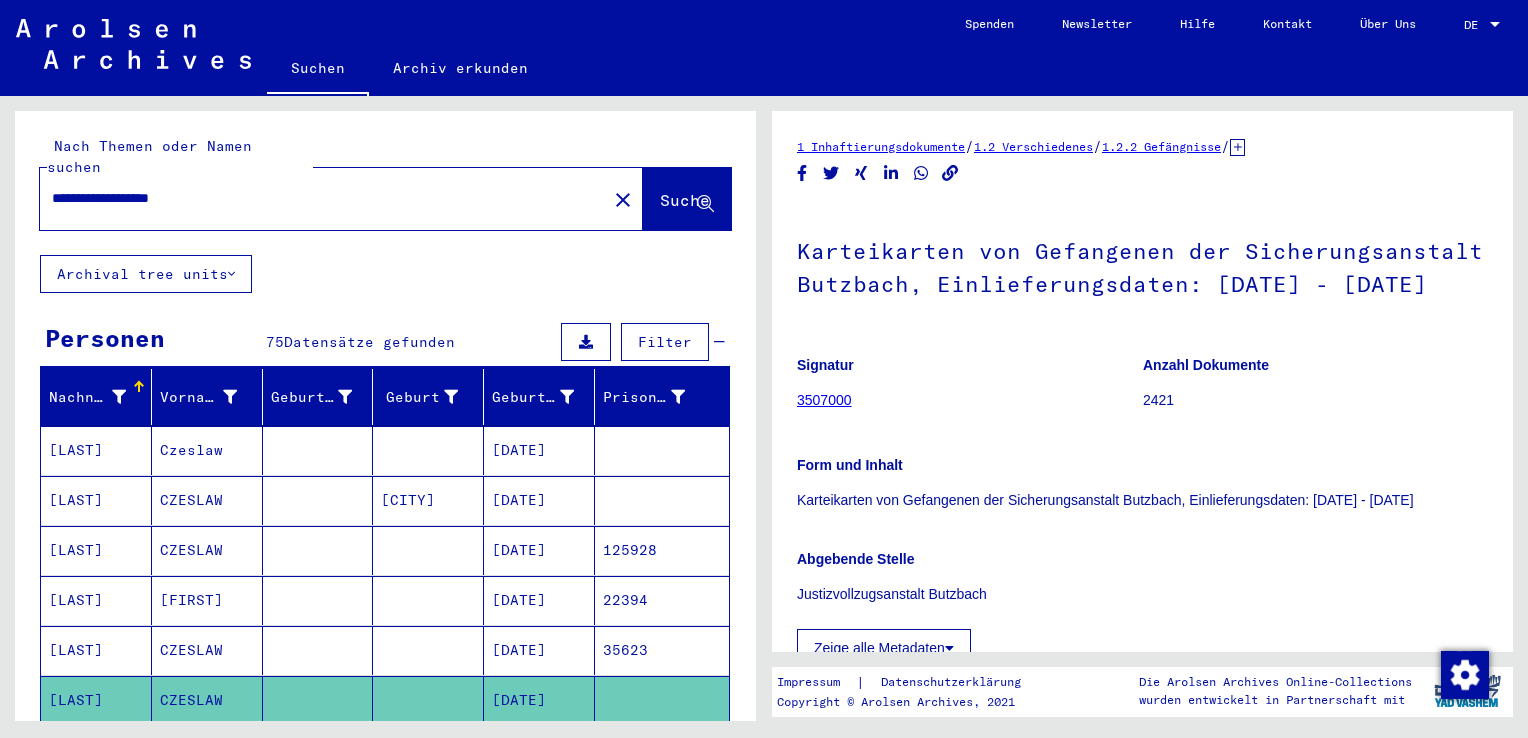 scroll, scrollTop: 0, scrollLeft: 0, axis: both 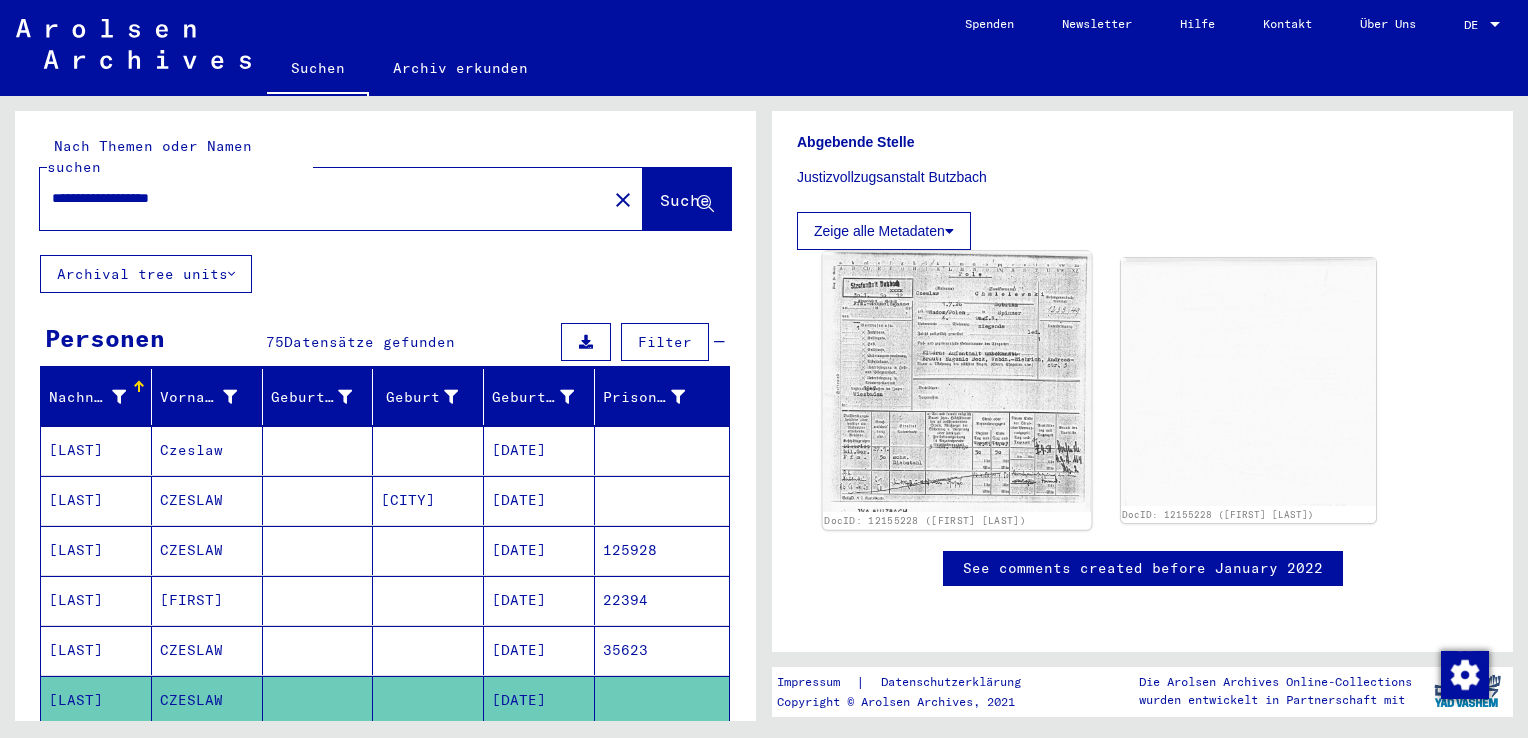 click 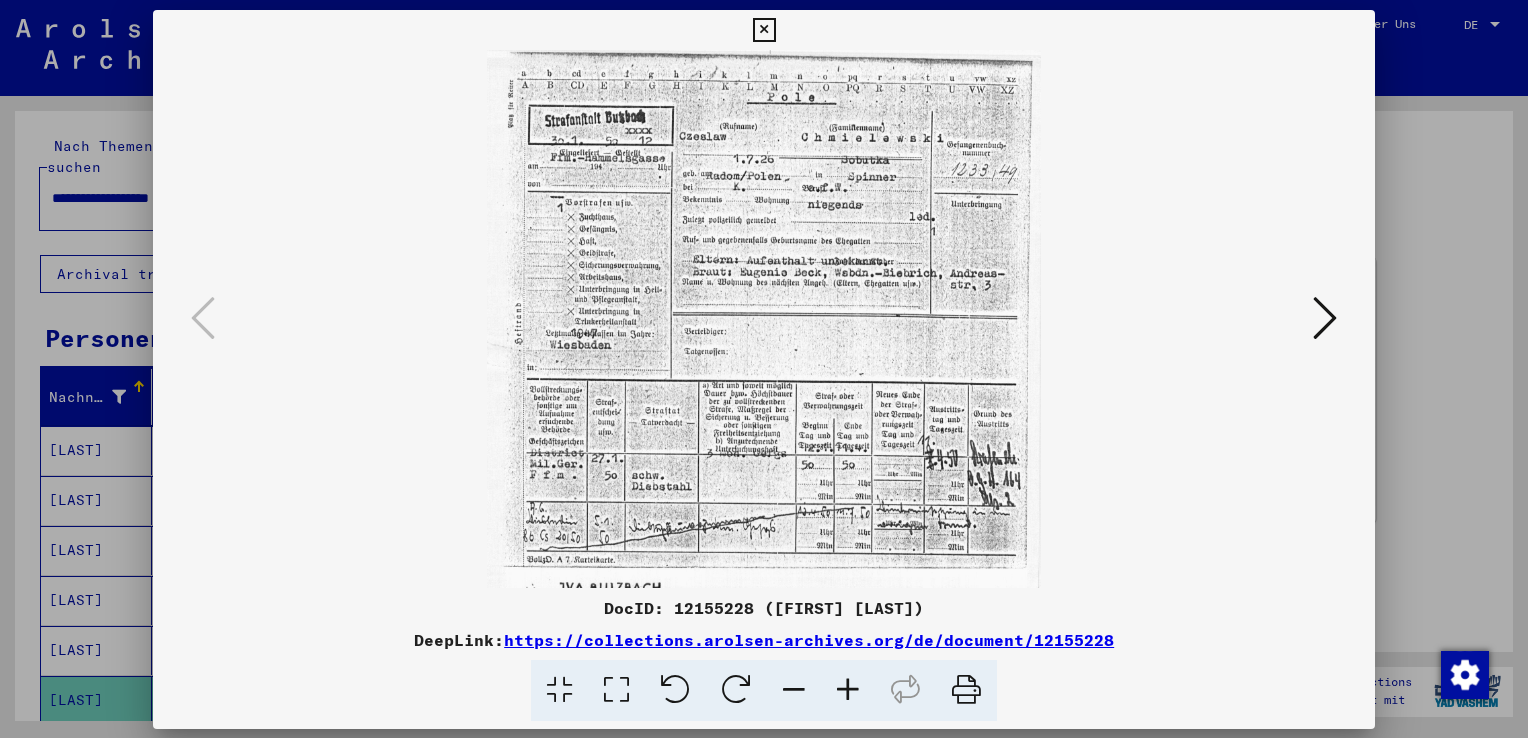 click at bounding box center (764, 319) 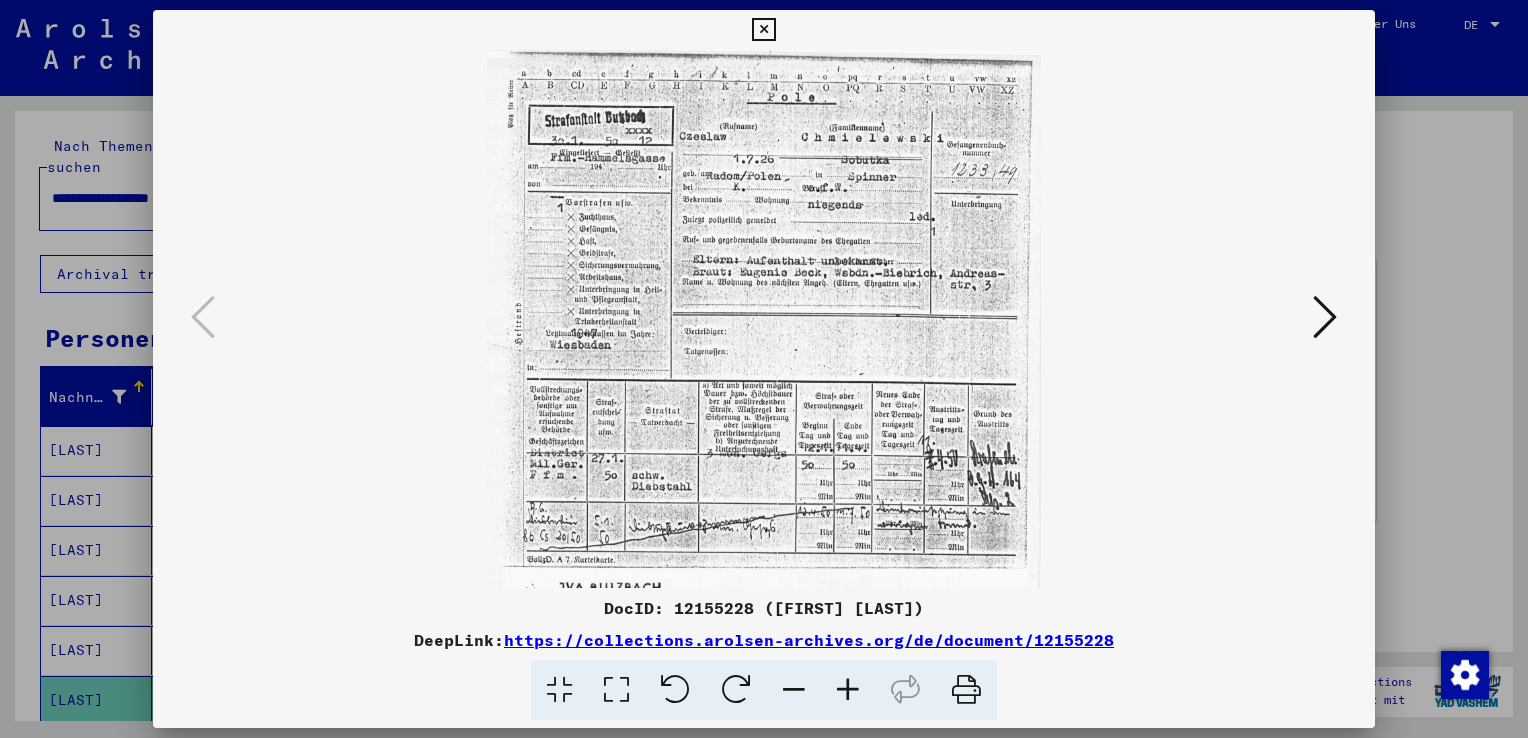 click at bounding box center [764, 319] 